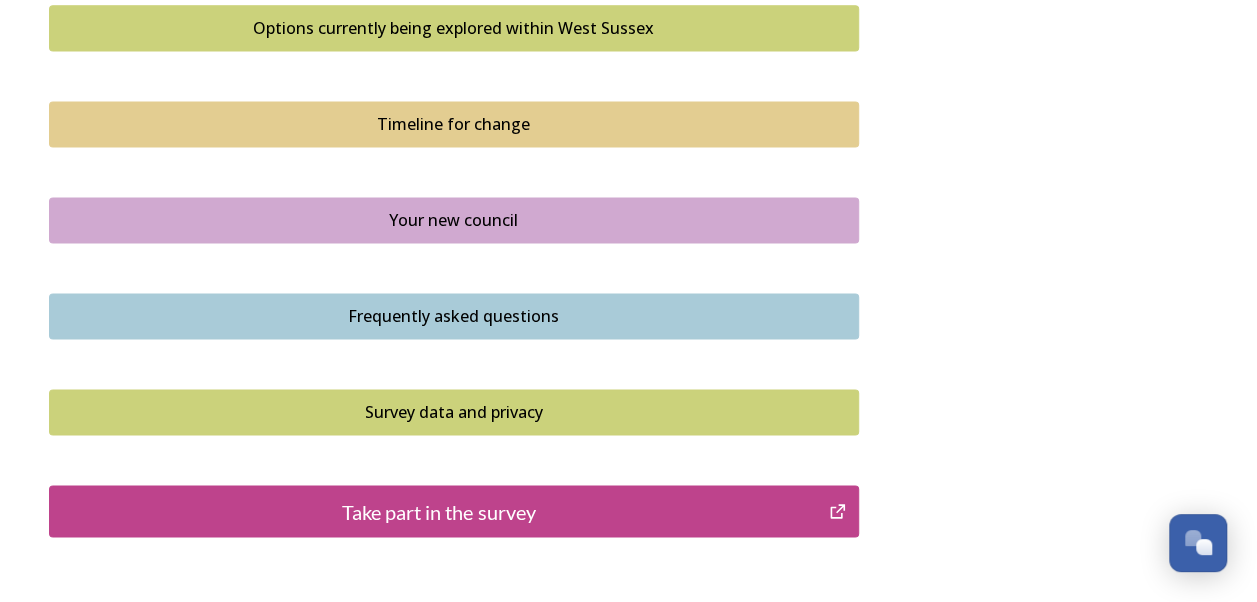 scroll, scrollTop: 1544, scrollLeft: 0, axis: vertical 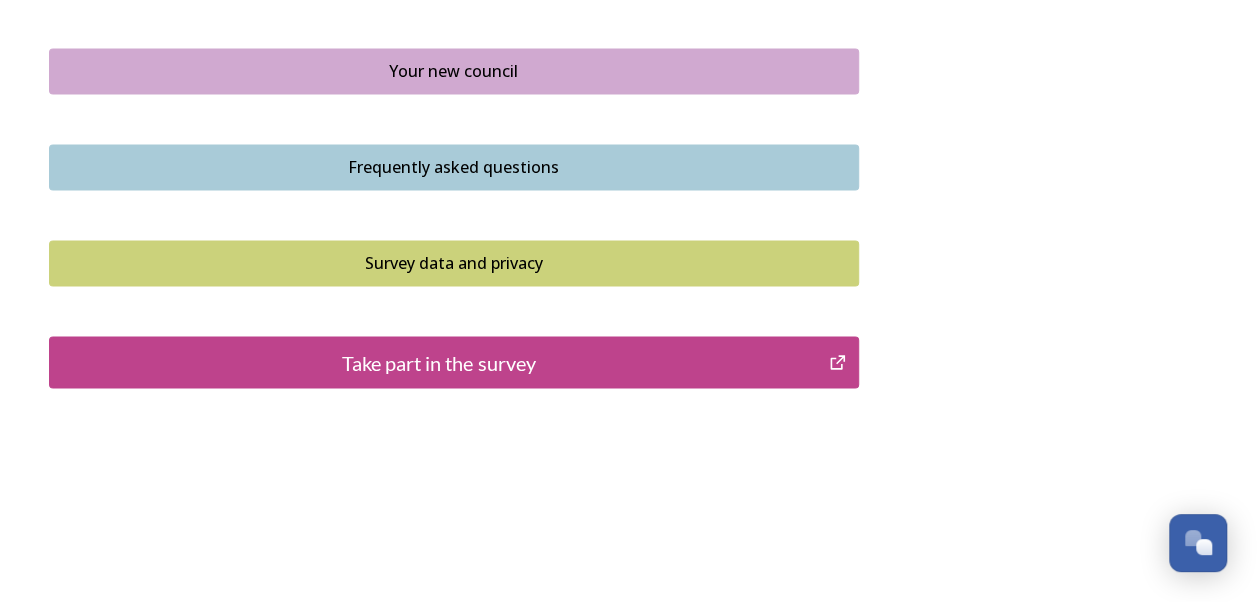 click on "Take part in the survey" at bounding box center [439, 362] 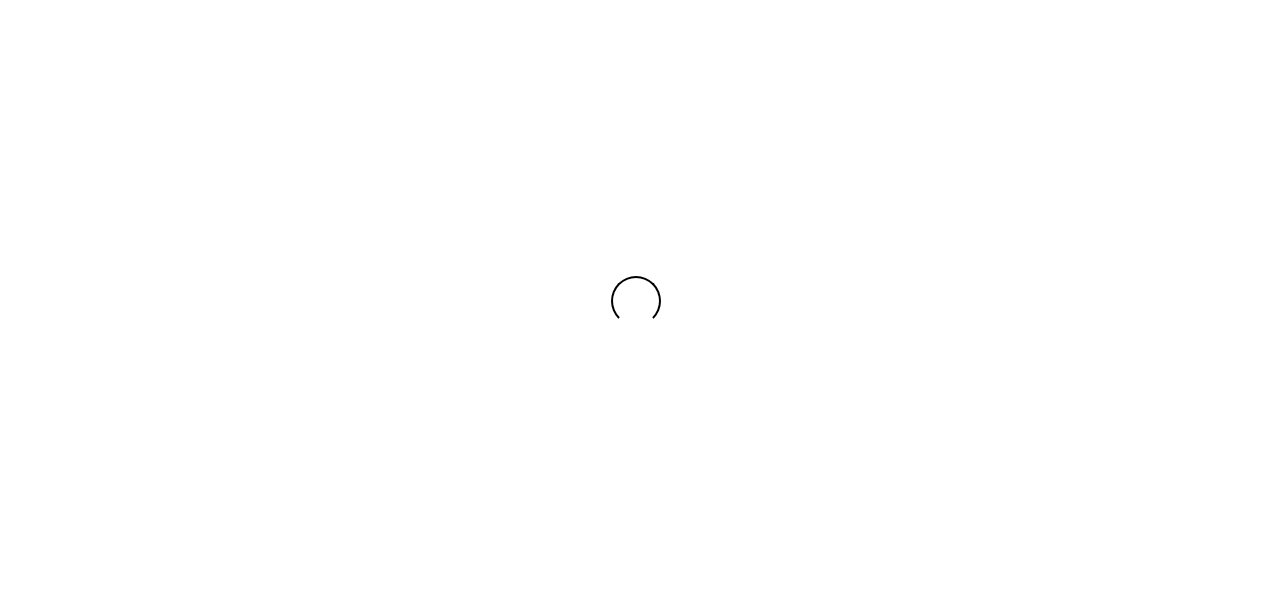 scroll, scrollTop: 0, scrollLeft: 0, axis: both 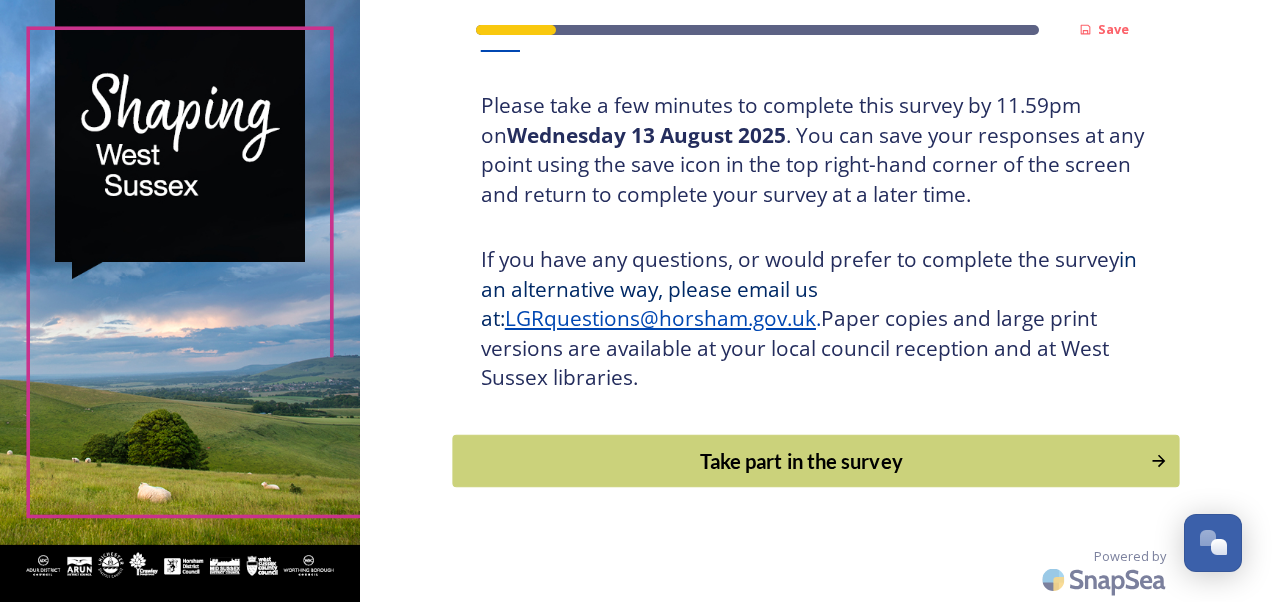 click on "Take part in the survey" at bounding box center [801, 461] 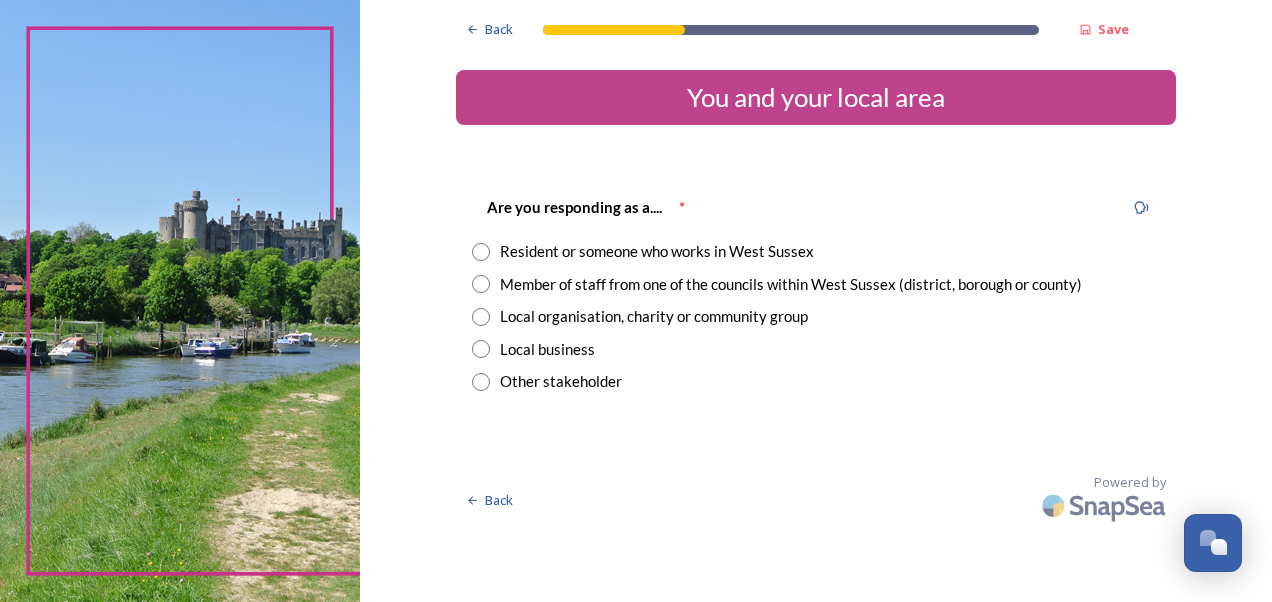 click on "Member of staff from one of the councils within West Sussex (district, borough or county)" at bounding box center [791, 284] 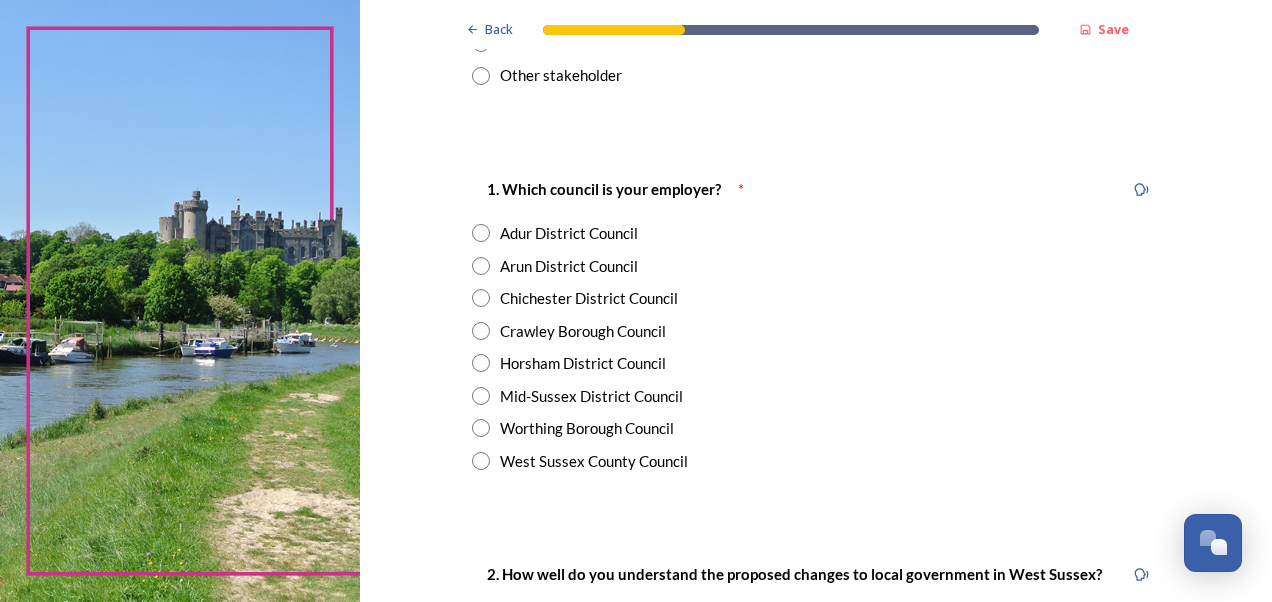scroll, scrollTop: 325, scrollLeft: 0, axis: vertical 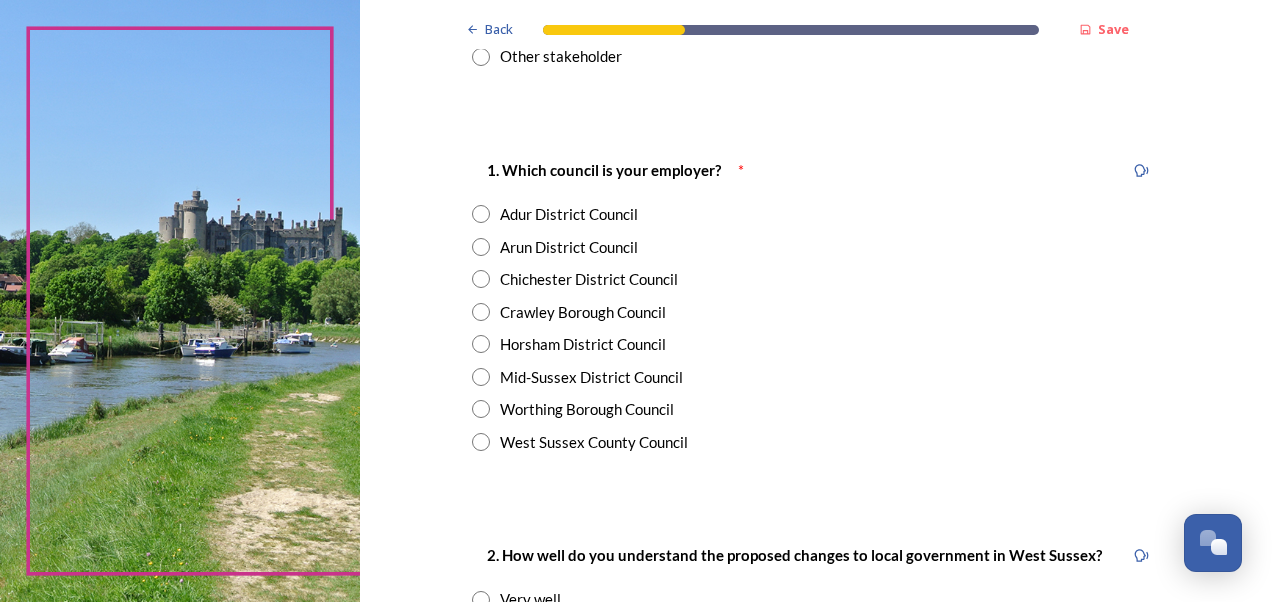 click at bounding box center [481, 442] 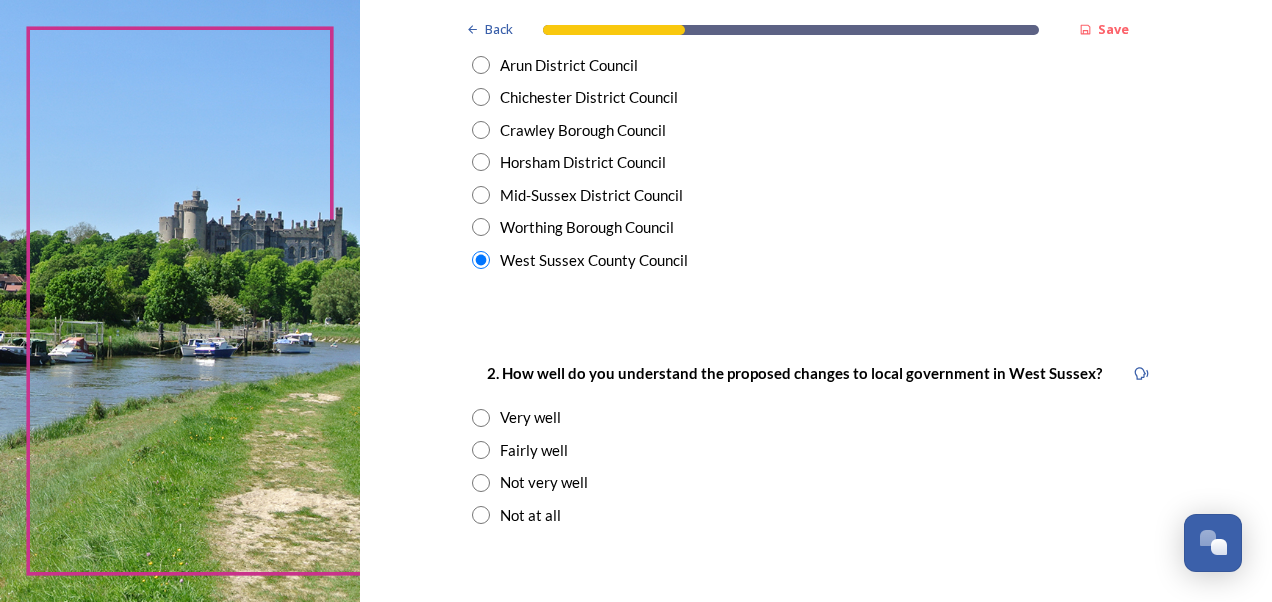 scroll, scrollTop: 533, scrollLeft: 0, axis: vertical 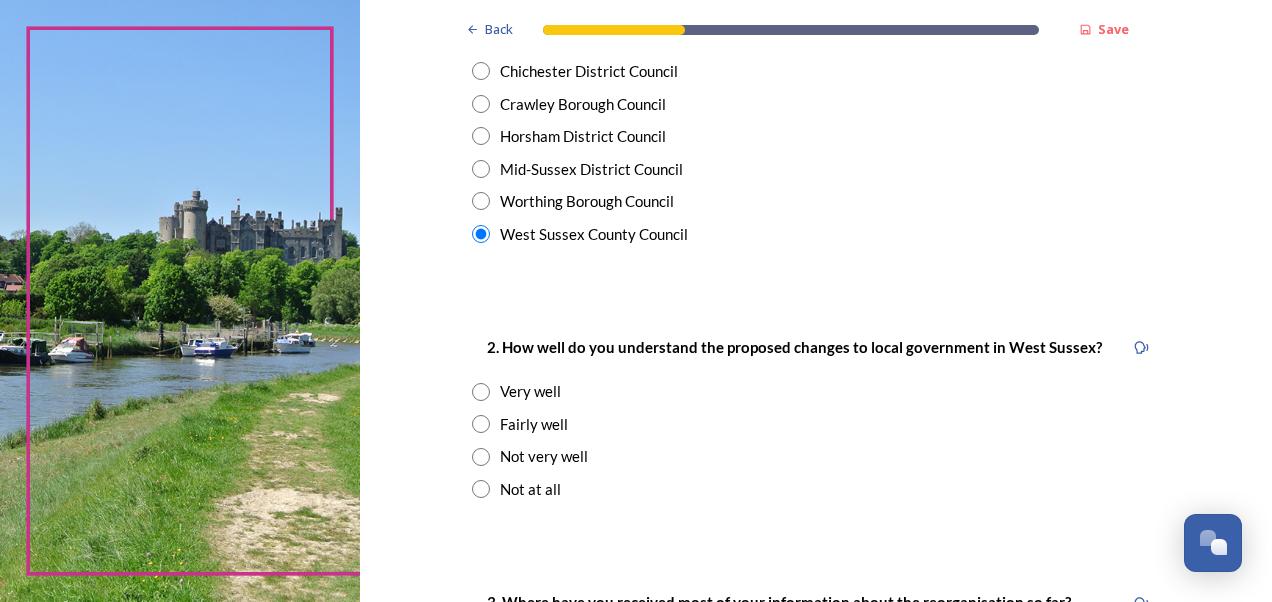 click at bounding box center [481, 424] 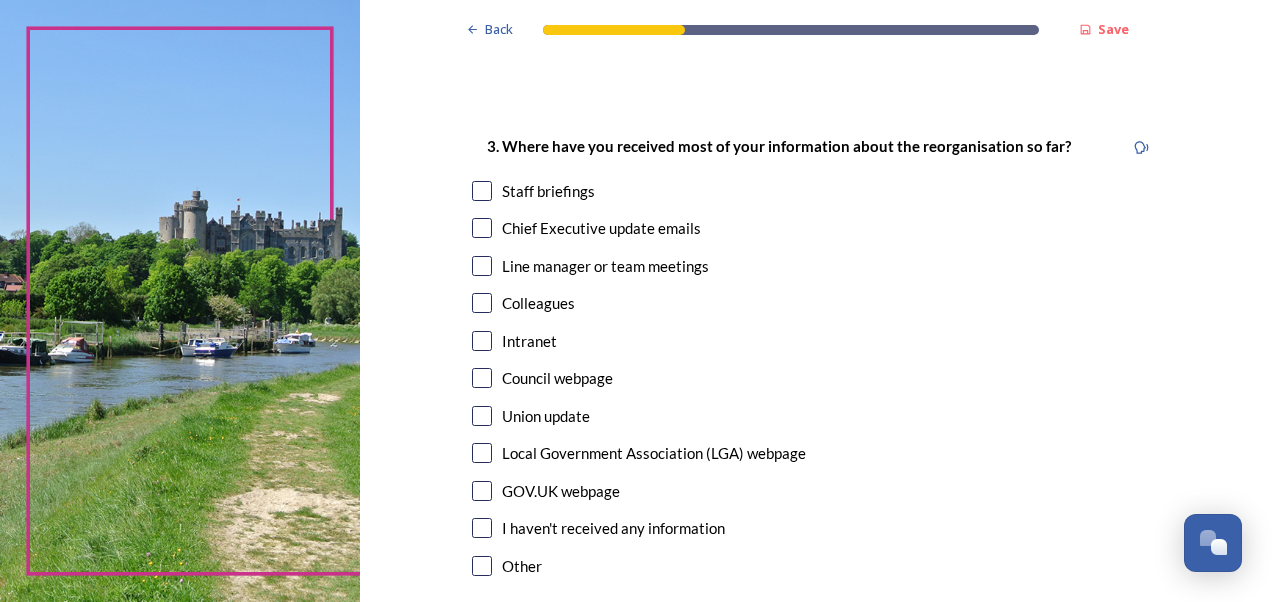 scroll, scrollTop: 1006, scrollLeft: 0, axis: vertical 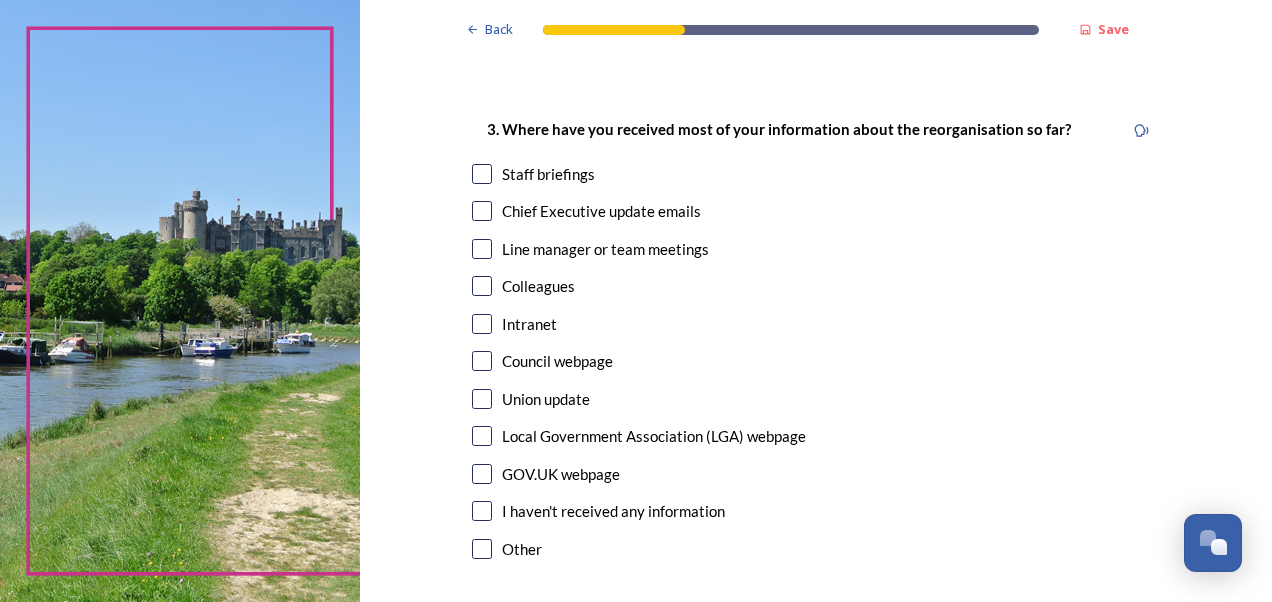 click at bounding box center [482, 211] 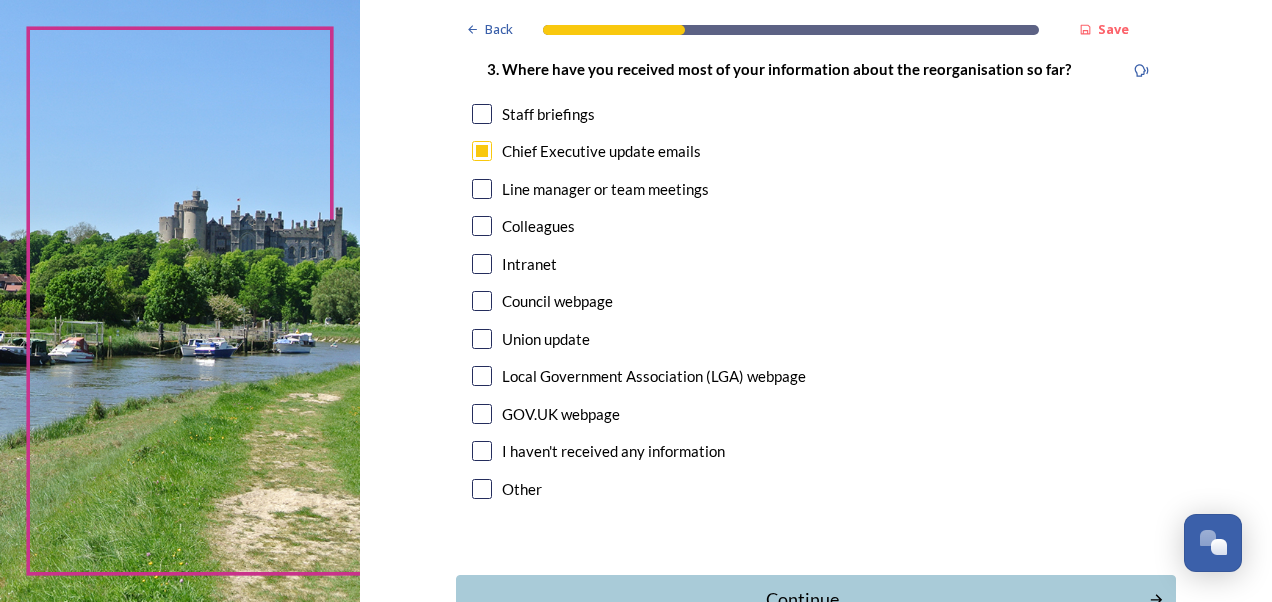 scroll, scrollTop: 1088, scrollLeft: 0, axis: vertical 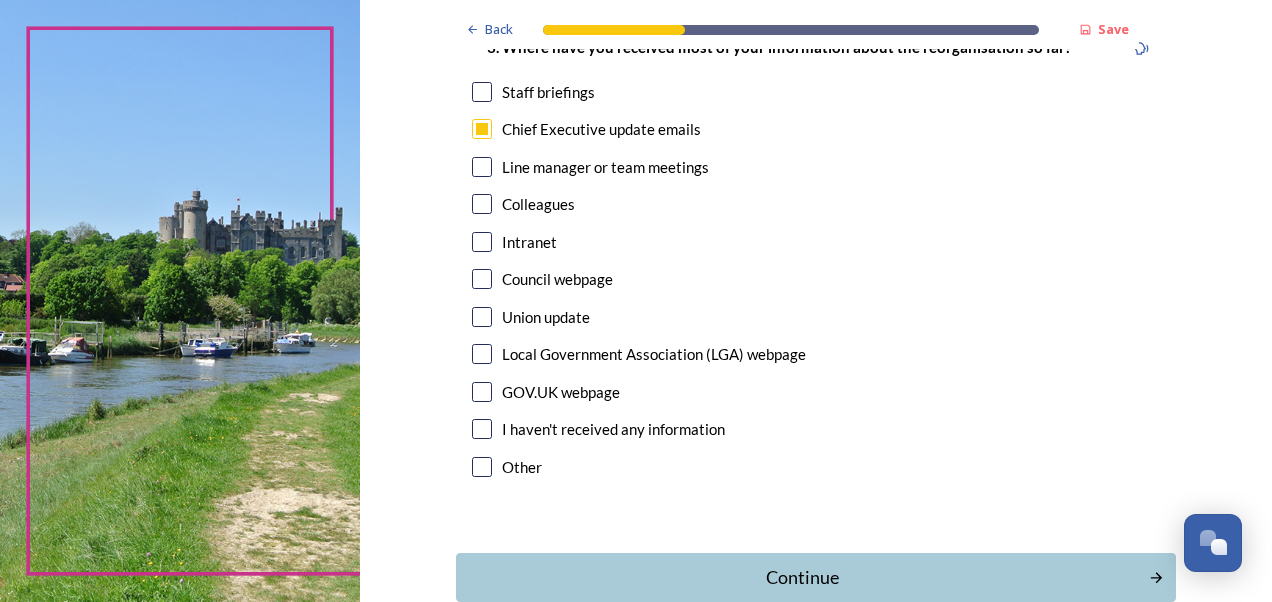 click on "3. Where have you received most of your information about the reorganisation so far? Staff briefings Chief Executive update emails Line manager or team meetings Colleagues Intranet Council webpage Union update Local Government Association (LGA) webpage GOV.UK webpage I haven't received any information Other" at bounding box center (816, 259) 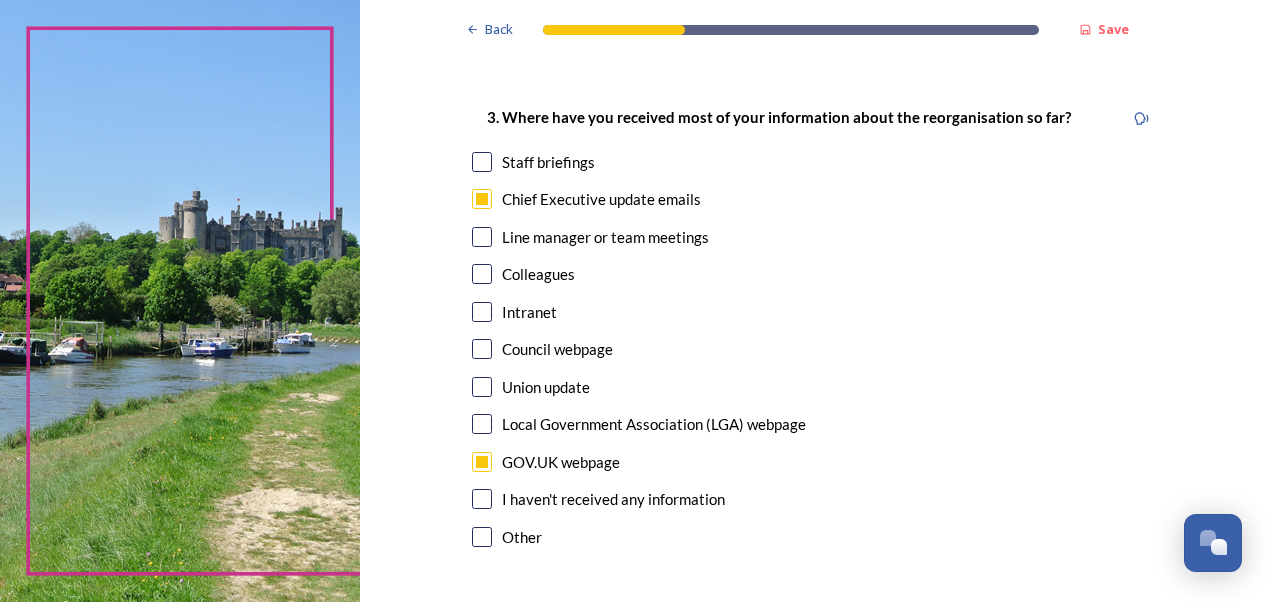 scroll, scrollTop: 1016, scrollLeft: 0, axis: vertical 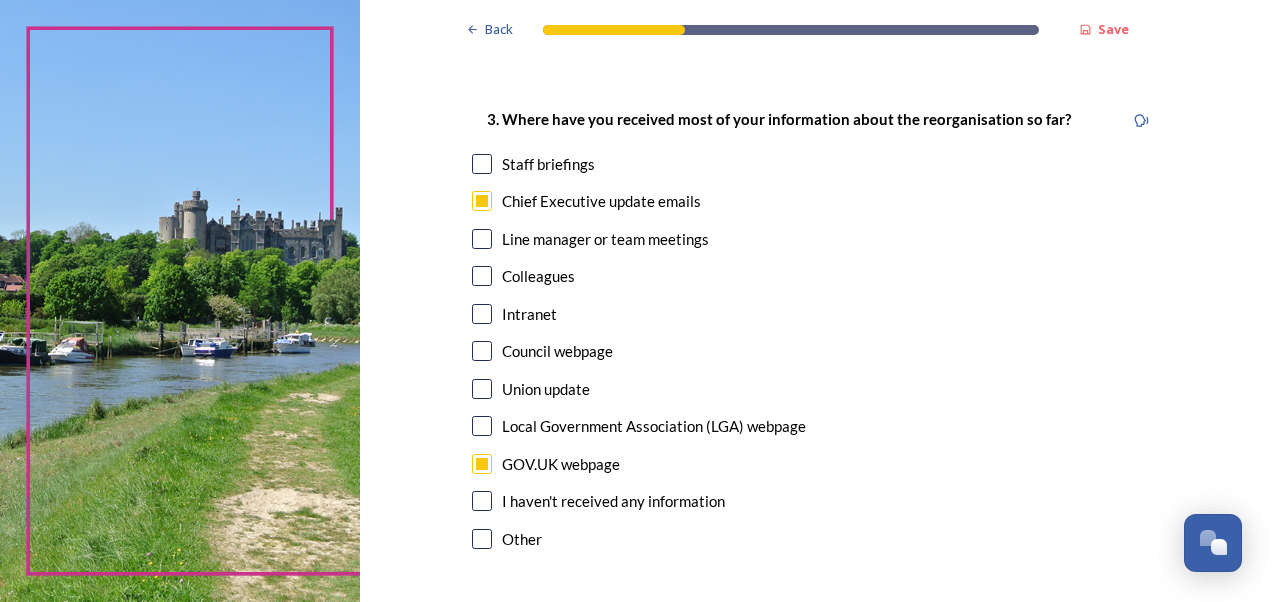 click at bounding box center [482, 164] 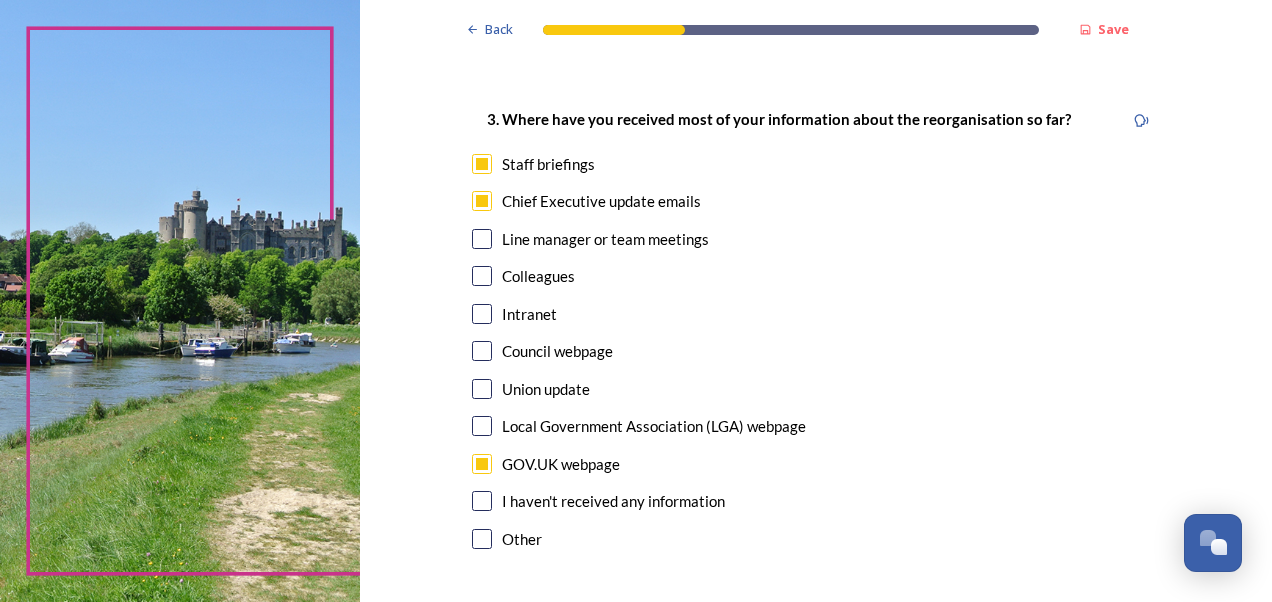 click at bounding box center [482, 164] 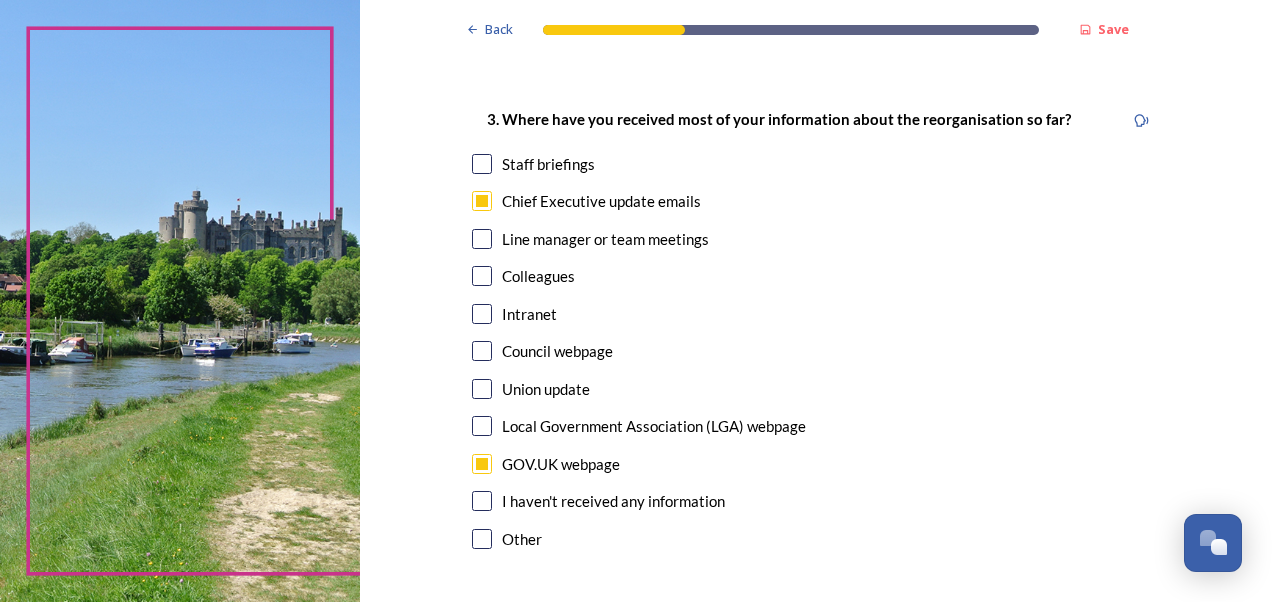 scroll, scrollTop: 1203, scrollLeft: 0, axis: vertical 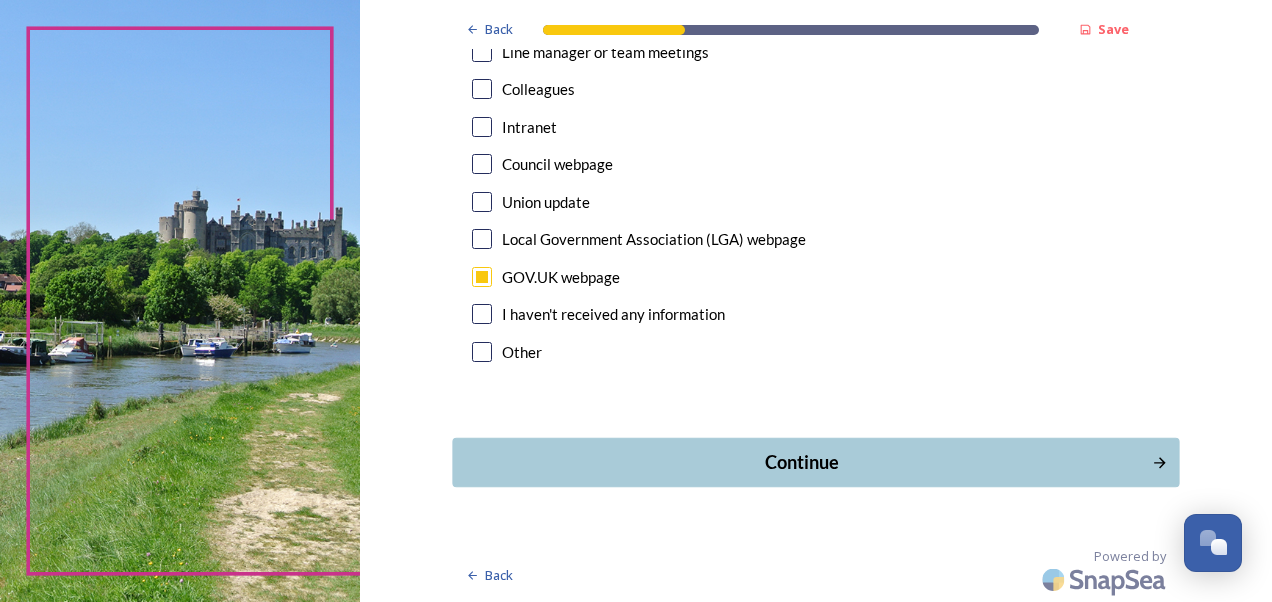 click on "Continue" at bounding box center (801, 462) 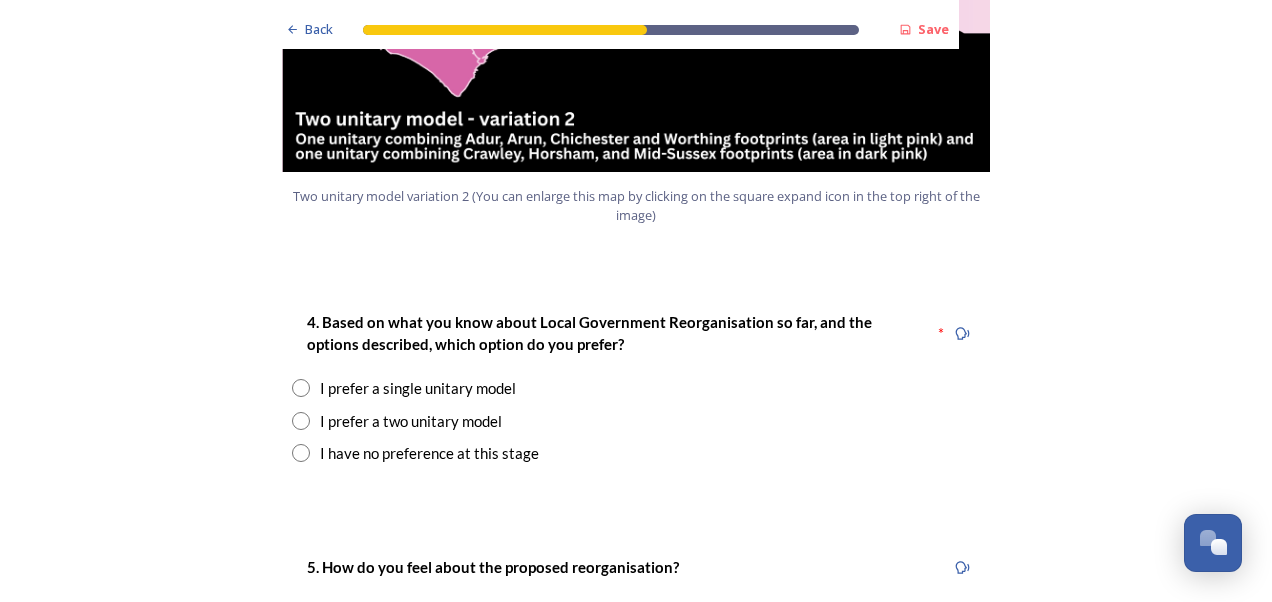 scroll, scrollTop: 2429, scrollLeft: 0, axis: vertical 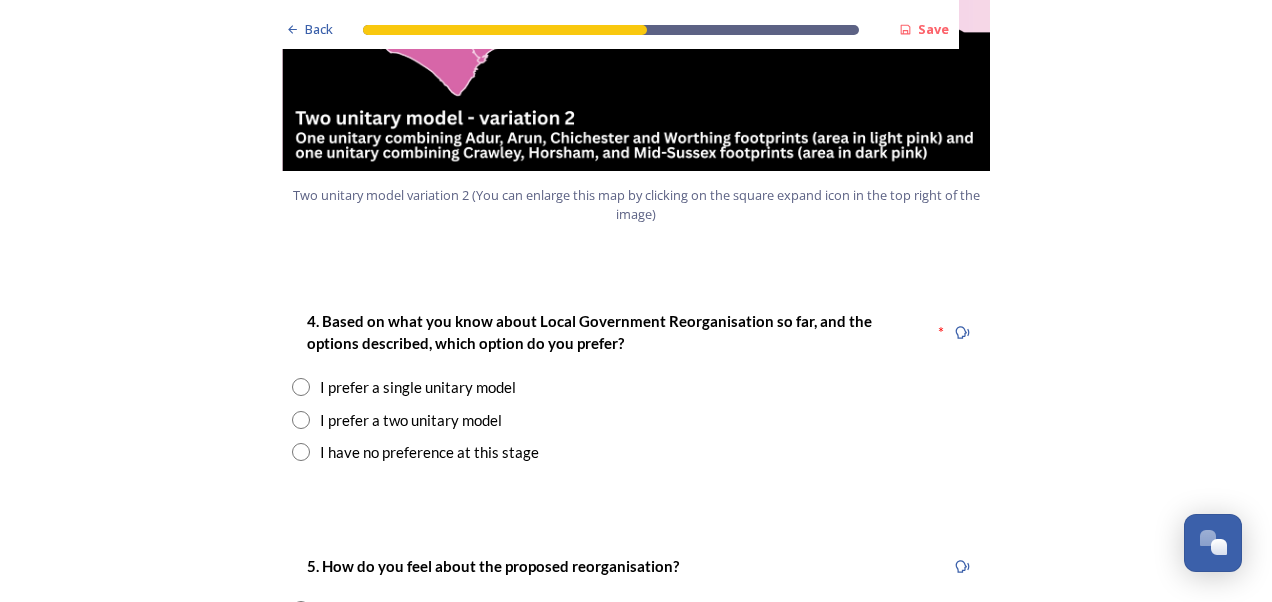 click at bounding box center [301, 387] 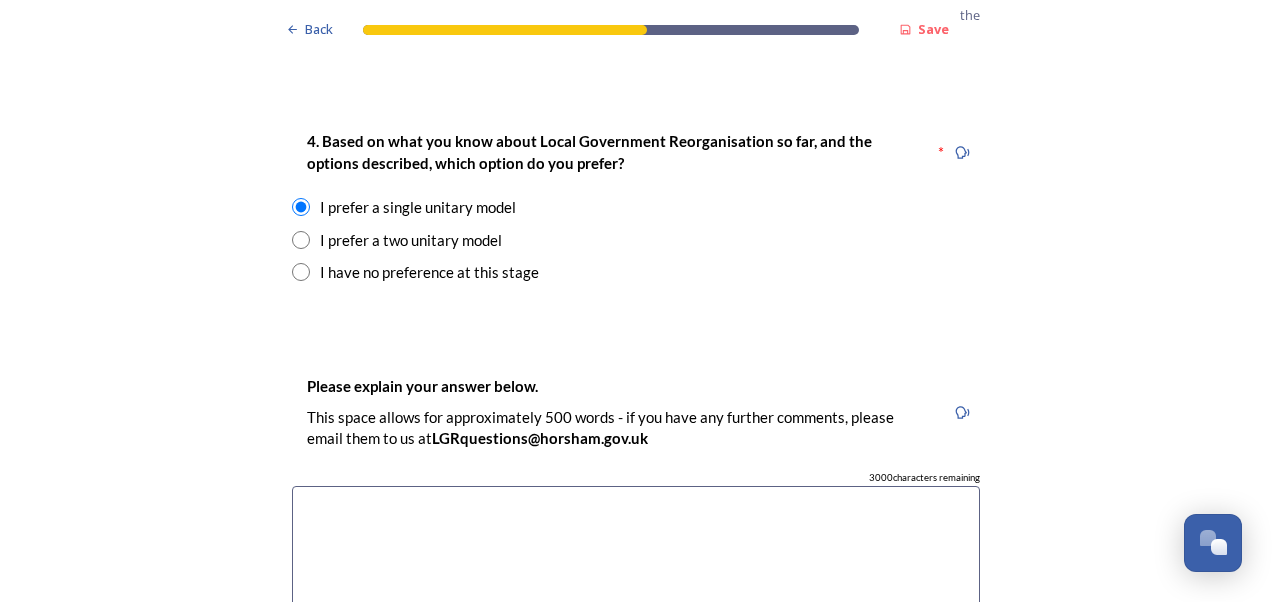 scroll, scrollTop: 2610, scrollLeft: 0, axis: vertical 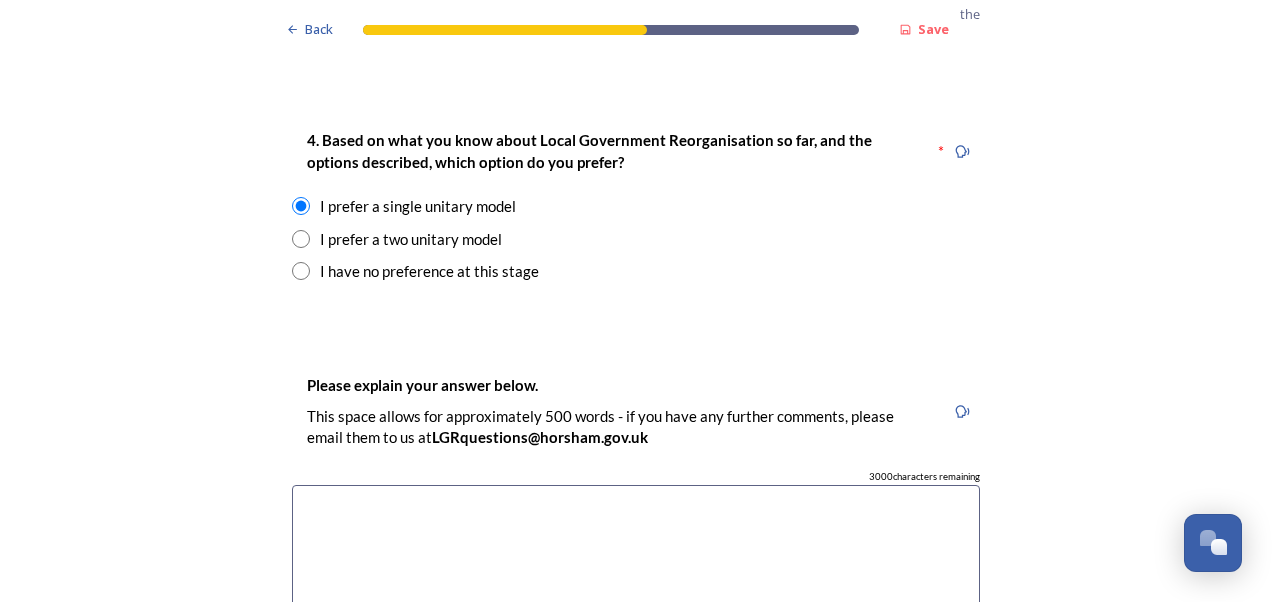 click at bounding box center [636, 597] 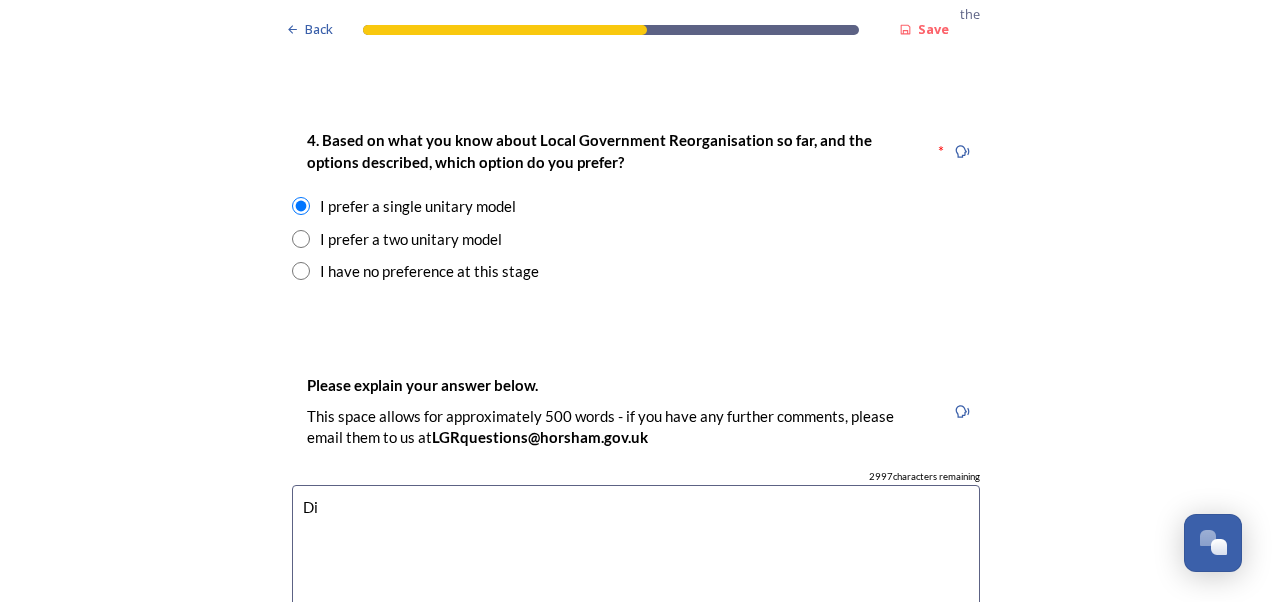 type on "D" 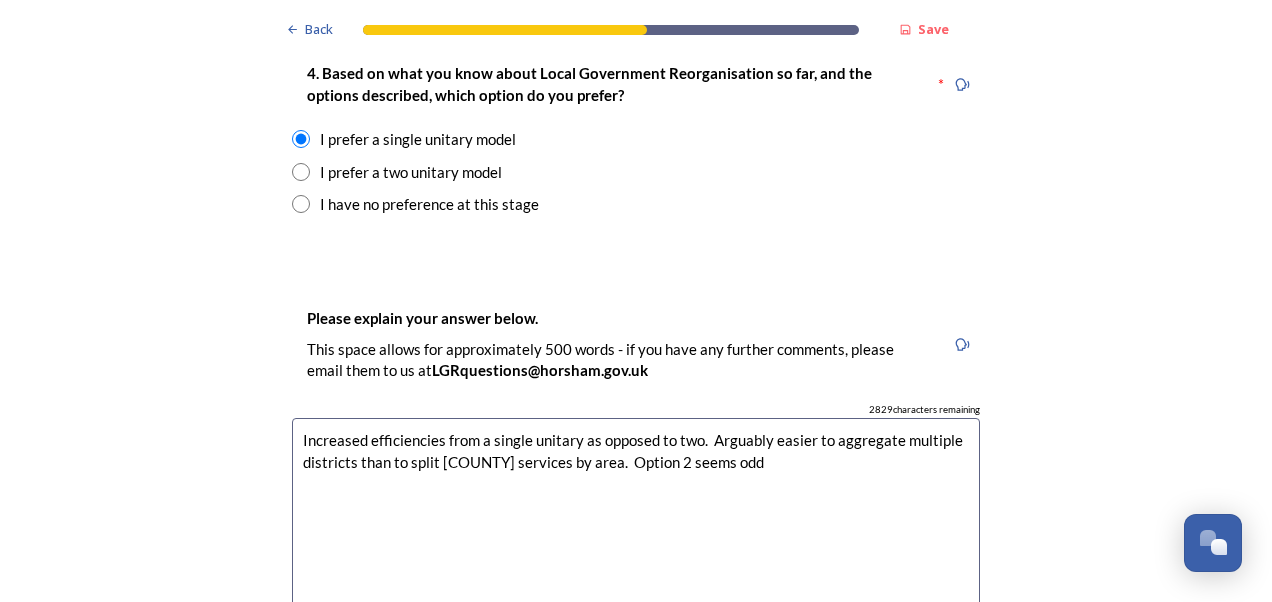 scroll, scrollTop: 2678, scrollLeft: 0, axis: vertical 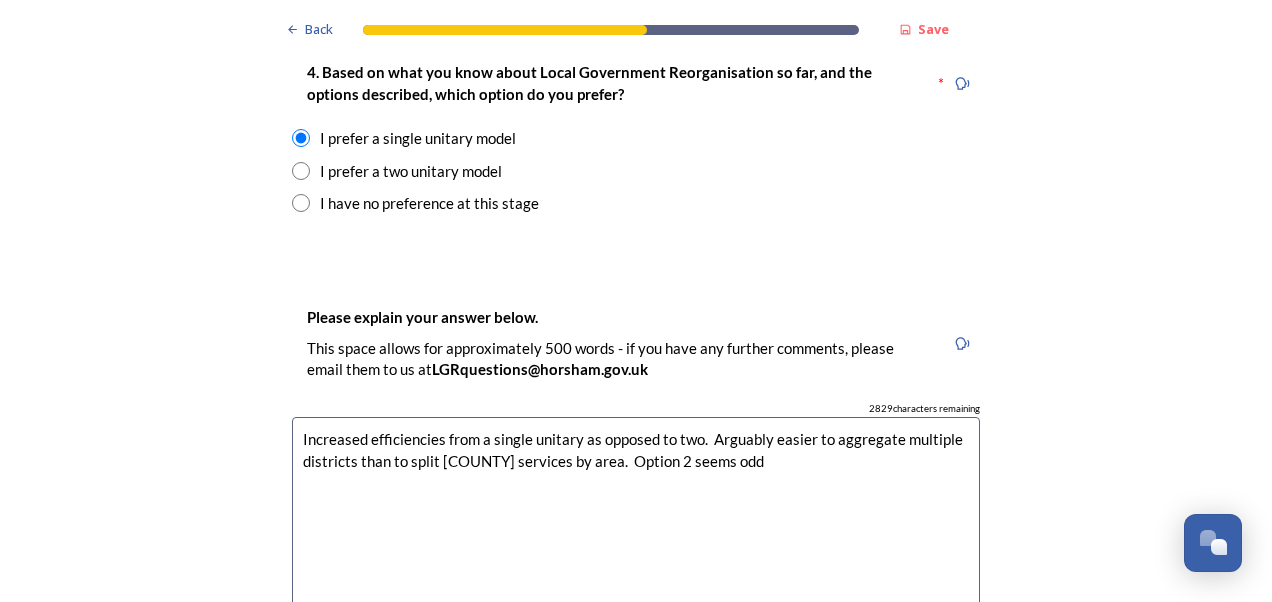 click on "Increased efficiencies from a single unitary as opposed to two.  Arguably easier to aggregate multiple districts than to split [COUNTY] services by area.  Option 2 seems odd" at bounding box center (636, 529) 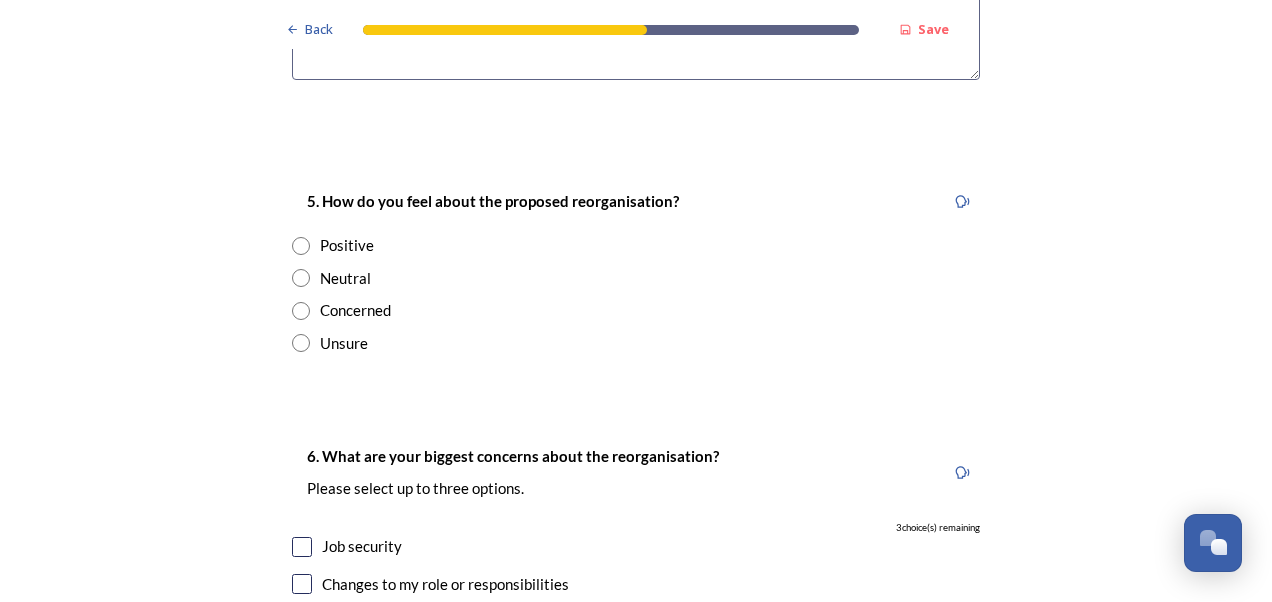 scroll, scrollTop: 3273, scrollLeft: 0, axis: vertical 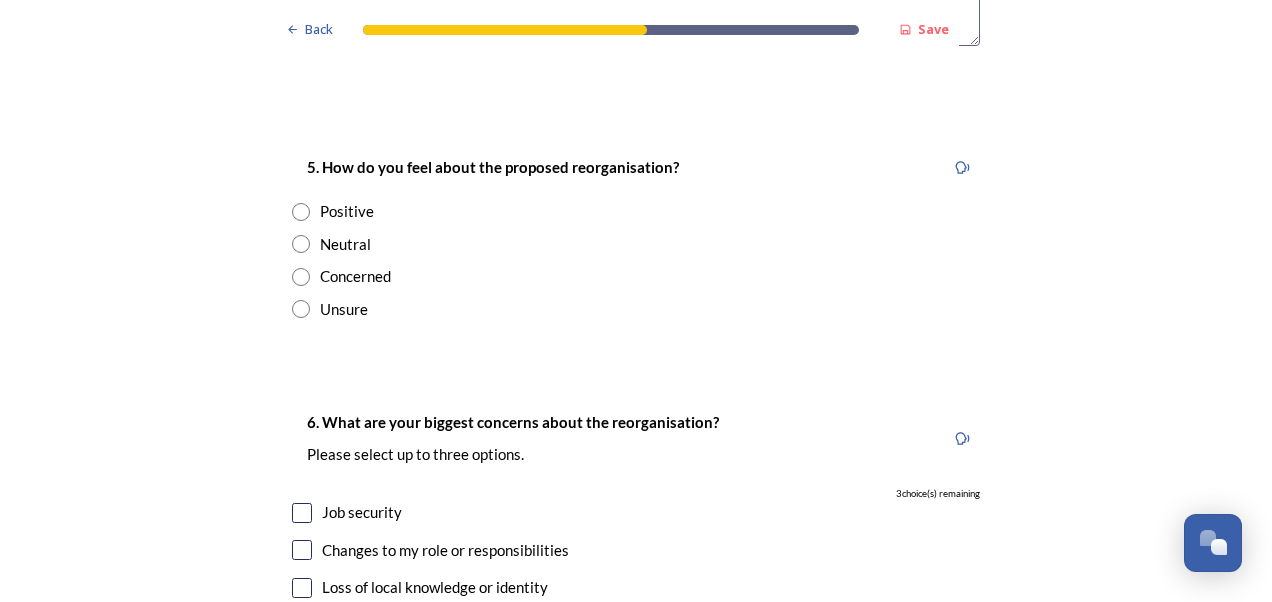 type on "Increased efficiencies from a single unitary as opposed to two. Arguably easier to aggregate multiple districts than to split County services by area. Two unitary variation 1 seems odd - I thought Adur and Worthing have a shared service arrangement, in which case it will be difficult to split them.
Now that customer service is more online than face to face, the increased travel time for a larger unitary seems less of an issue." 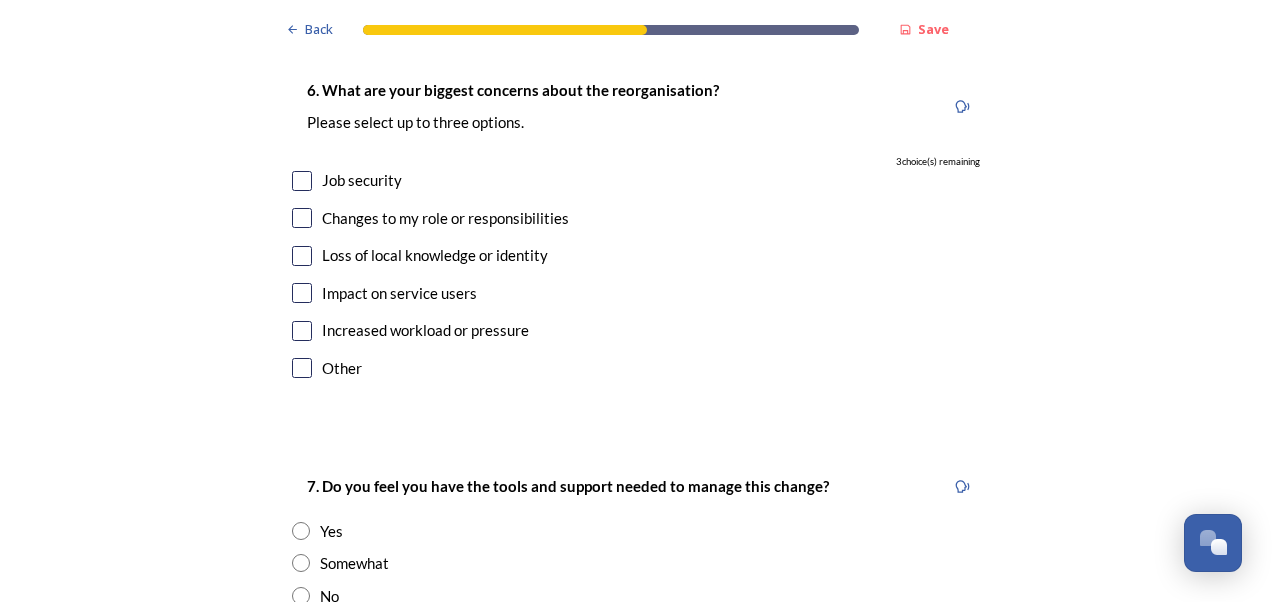 scroll, scrollTop: 3606, scrollLeft: 0, axis: vertical 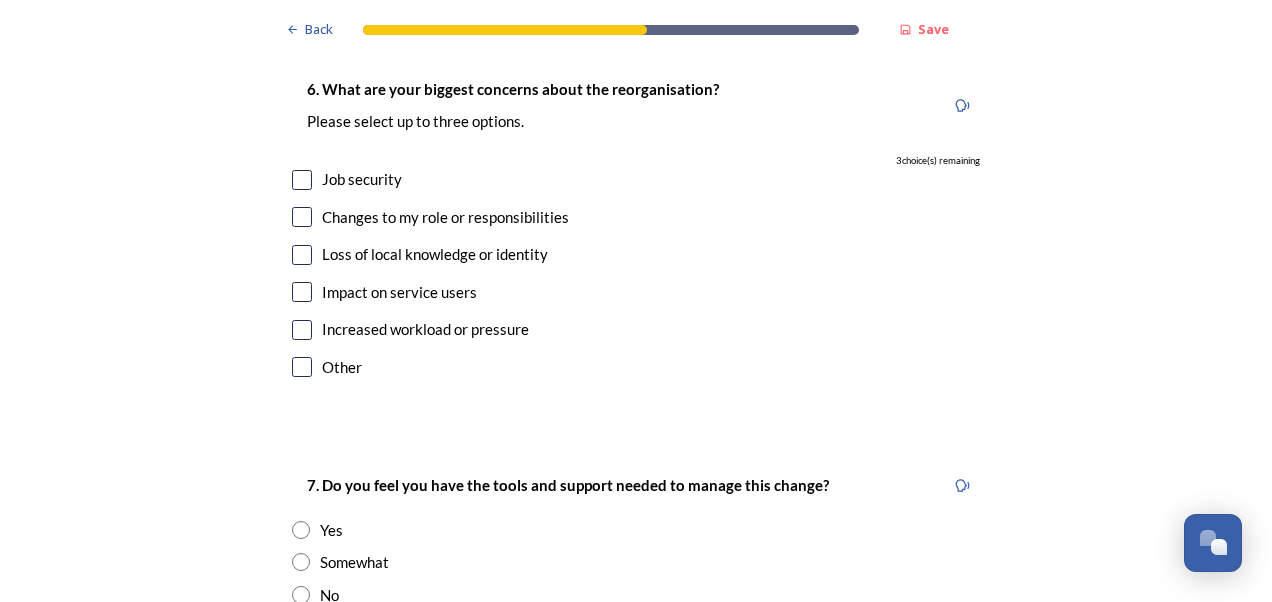 click at bounding box center (302, 330) 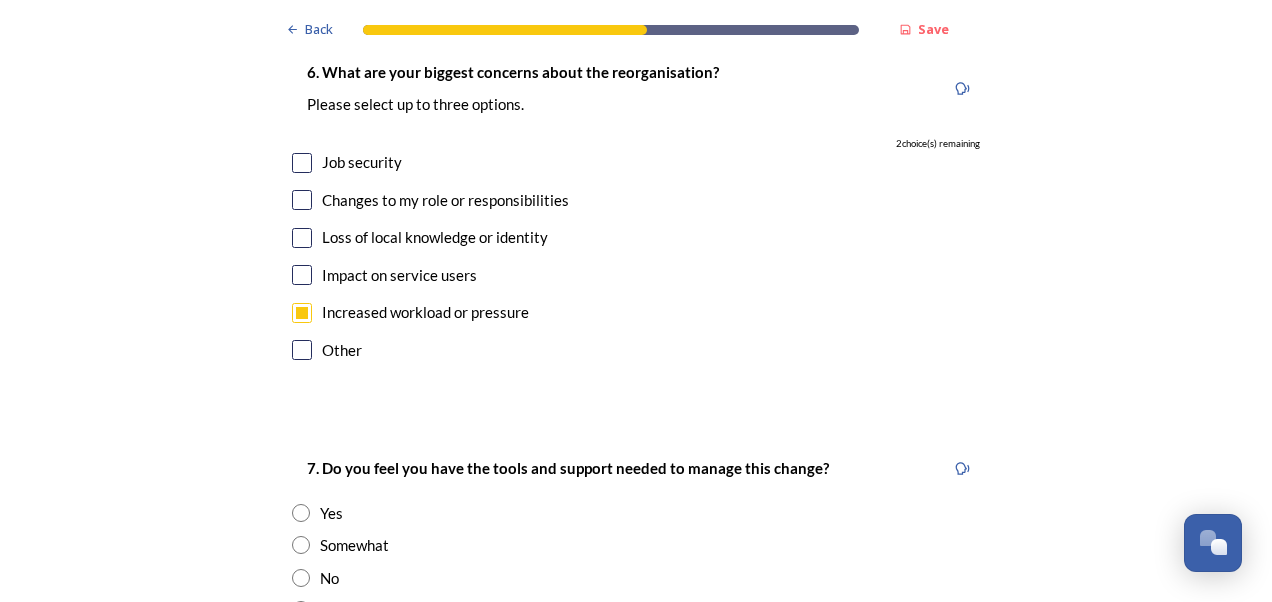 scroll, scrollTop: 3624, scrollLeft: 0, axis: vertical 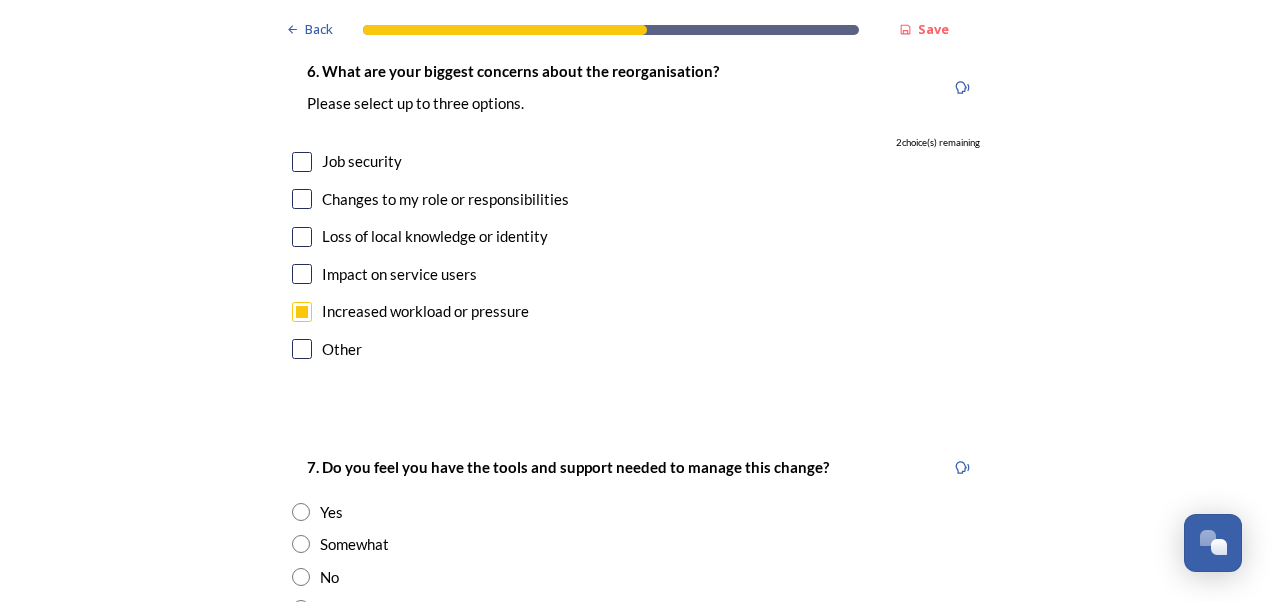 click at bounding box center (302, 199) 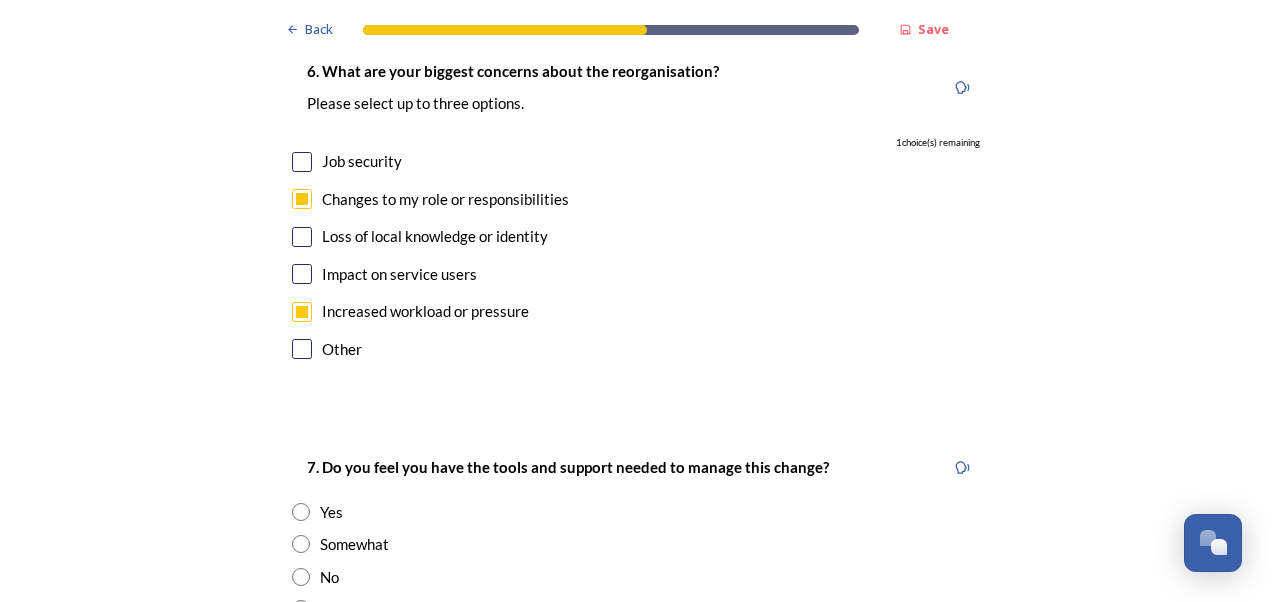 click at bounding box center (302, 274) 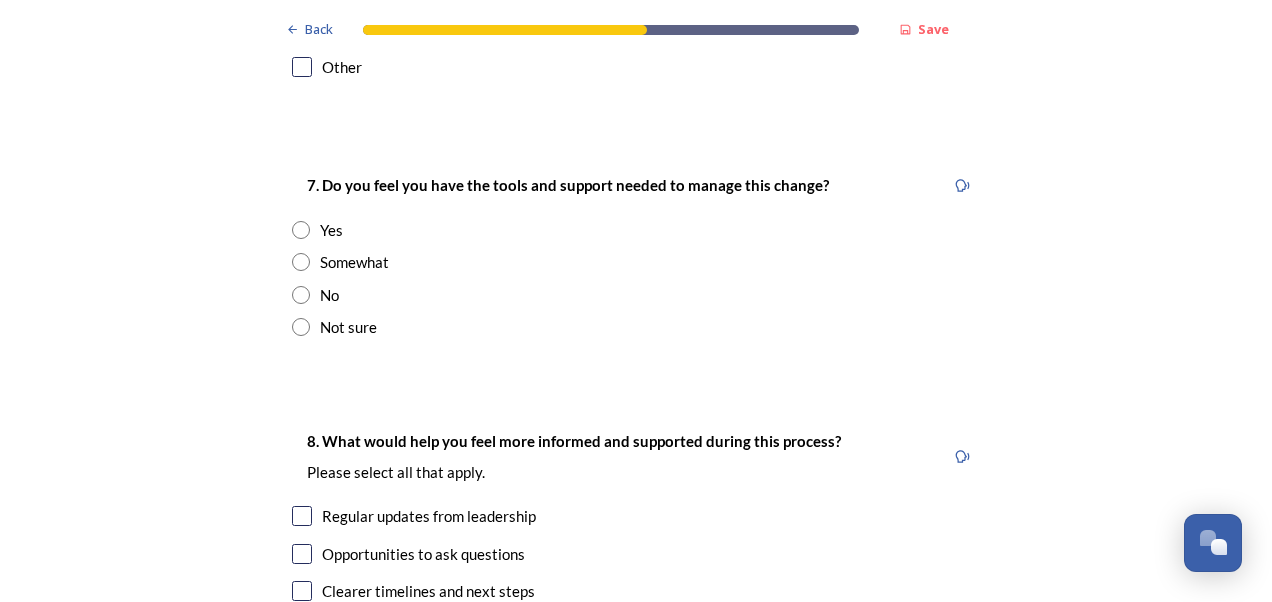 scroll, scrollTop: 3908, scrollLeft: 0, axis: vertical 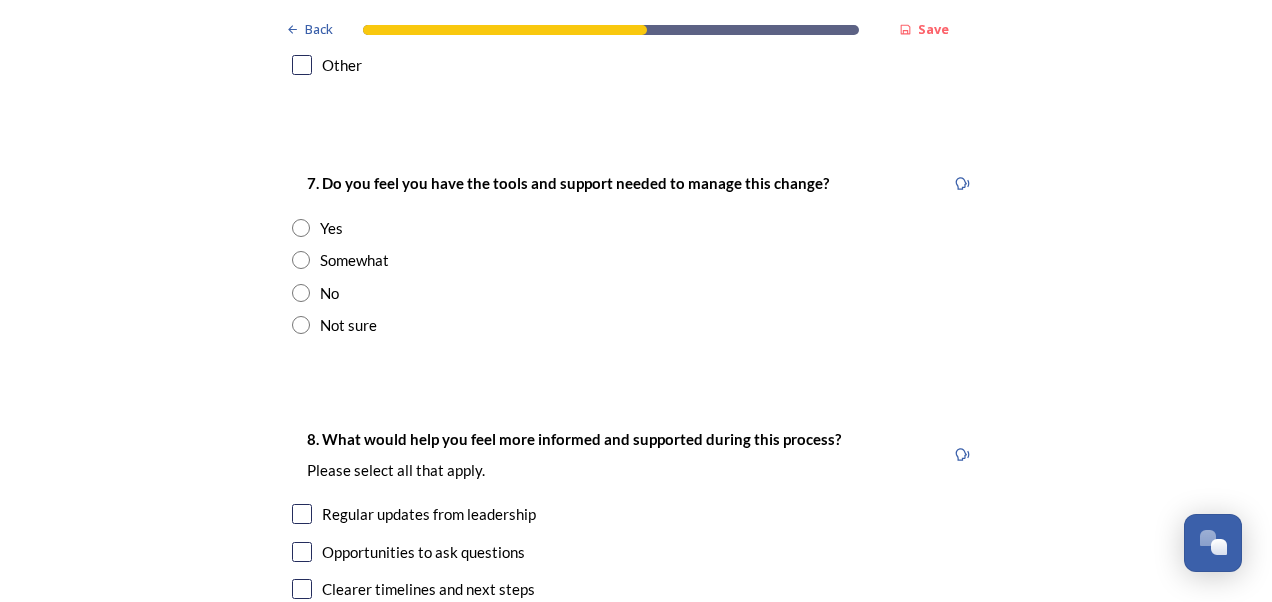 click at bounding box center (301, 228) 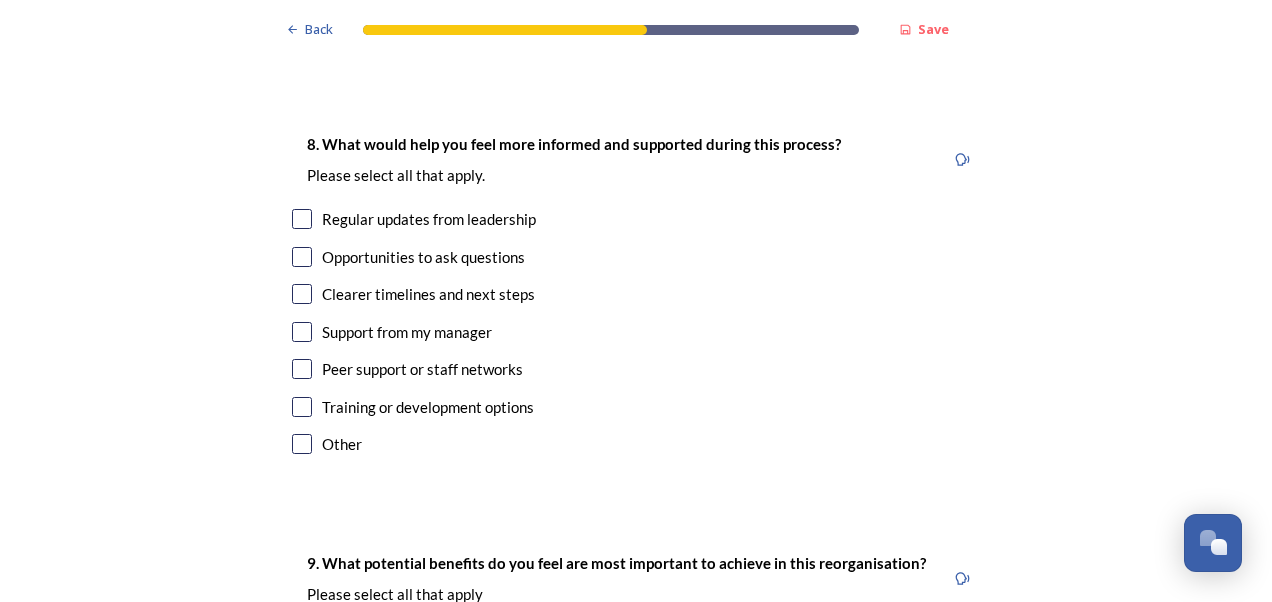 scroll, scrollTop: 4215, scrollLeft: 0, axis: vertical 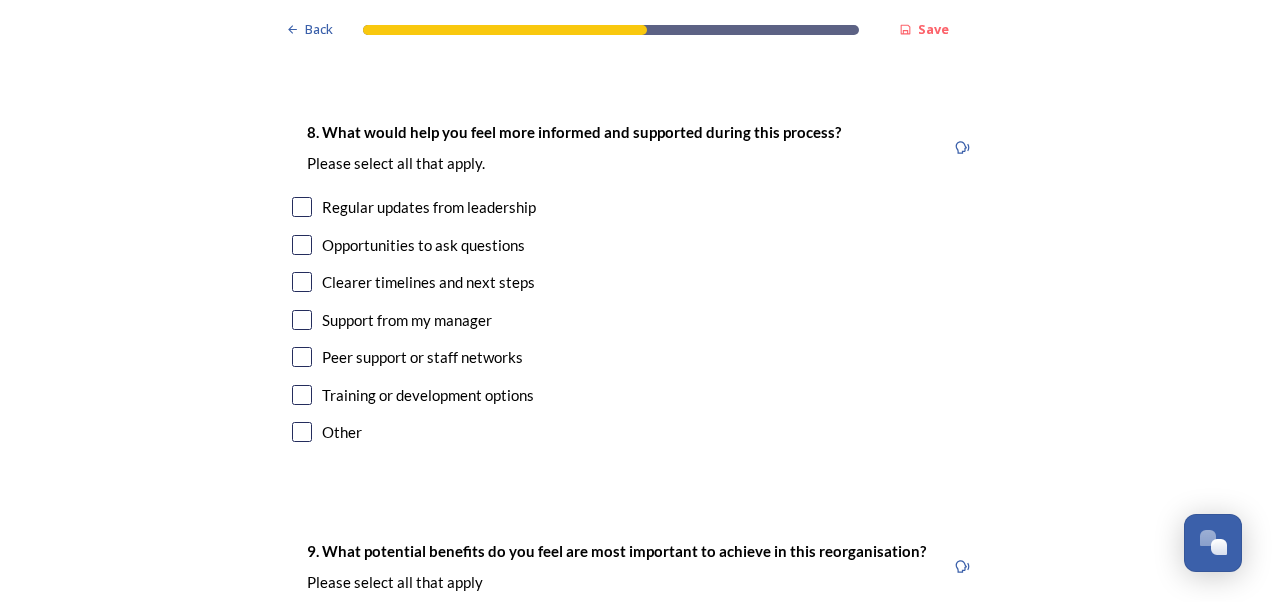 click at bounding box center [302, 207] 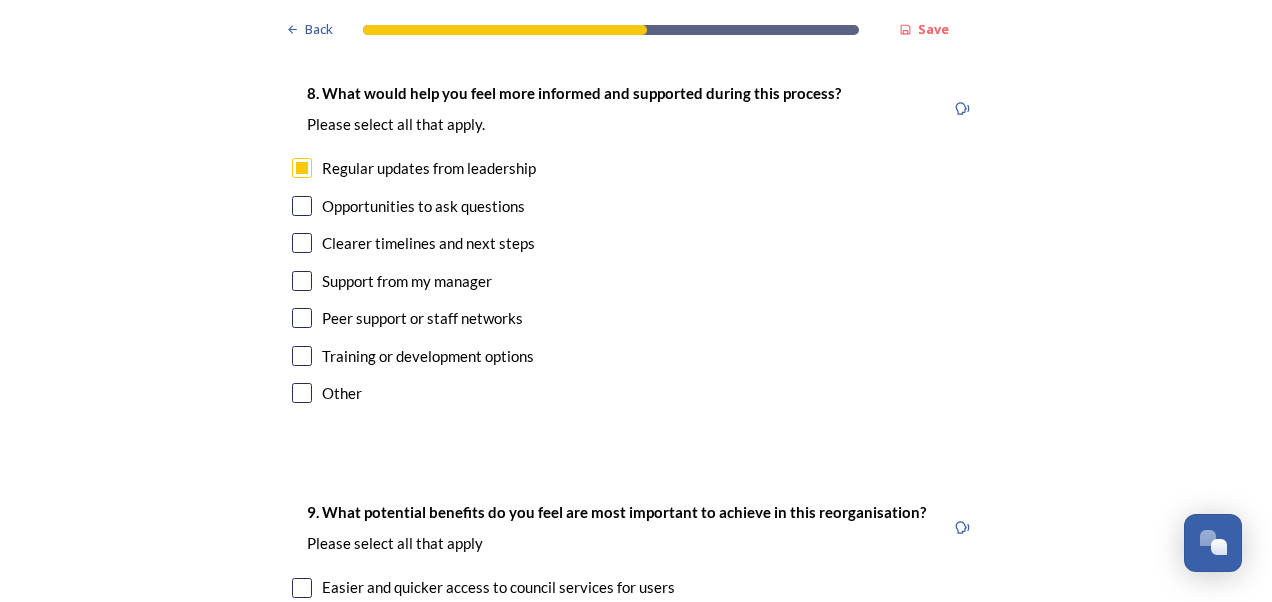 scroll, scrollTop: 4255, scrollLeft: 0, axis: vertical 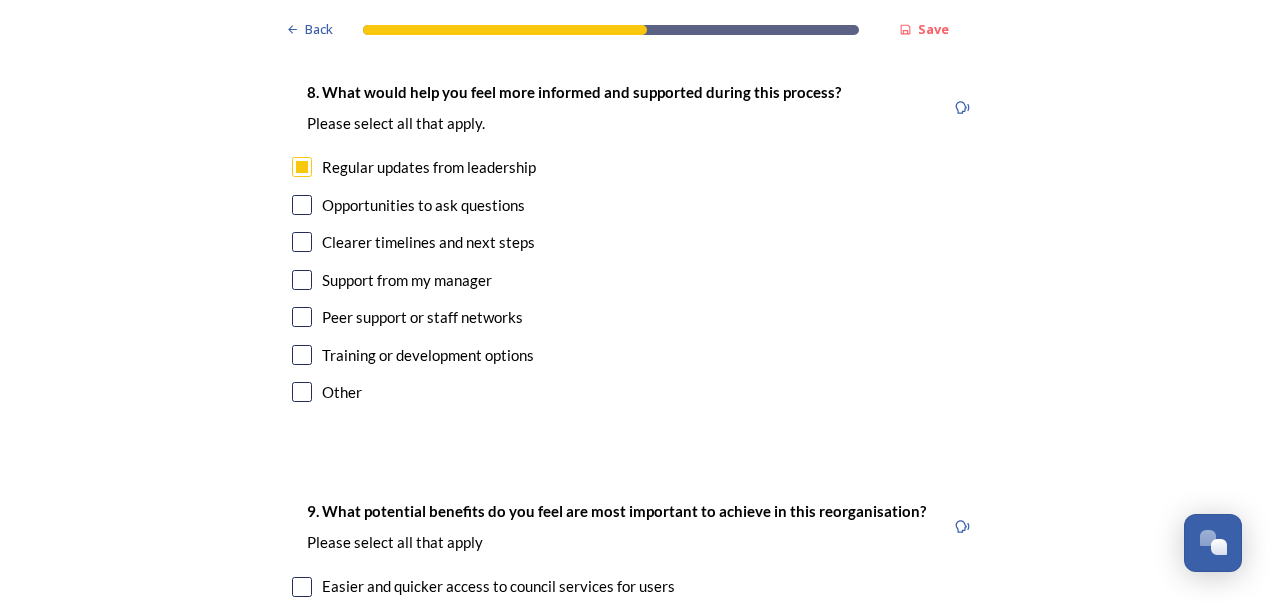 click on "8. What would help you feel more informed and supported during this process? Please select all that apply. Regular updates from leadership Opportunities to ask questions Clearer timelines and next steps Support from my manager Peer support or staff networks Training or development options Other" at bounding box center [636, 244] 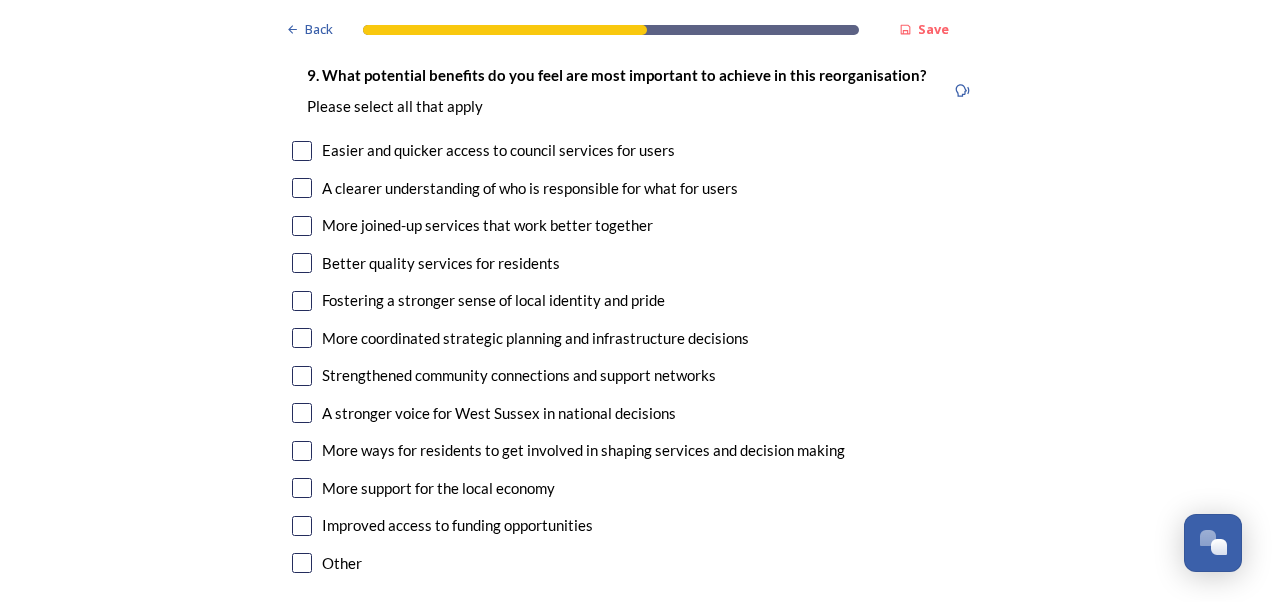 scroll, scrollTop: 4692, scrollLeft: 0, axis: vertical 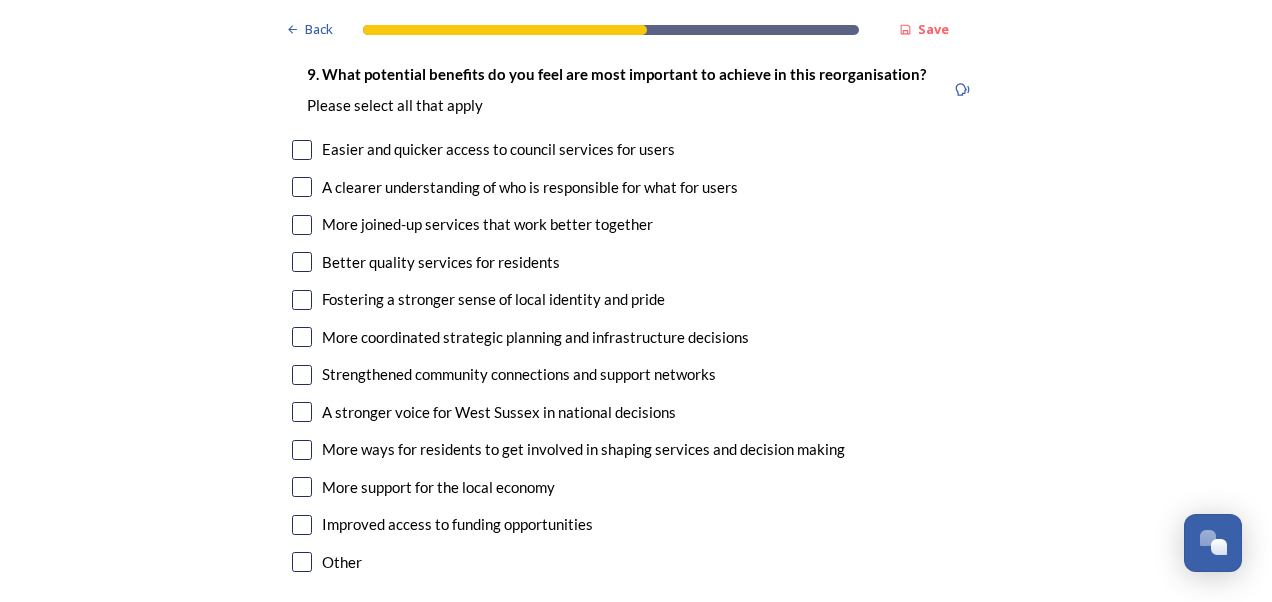 click at bounding box center [302, 150] 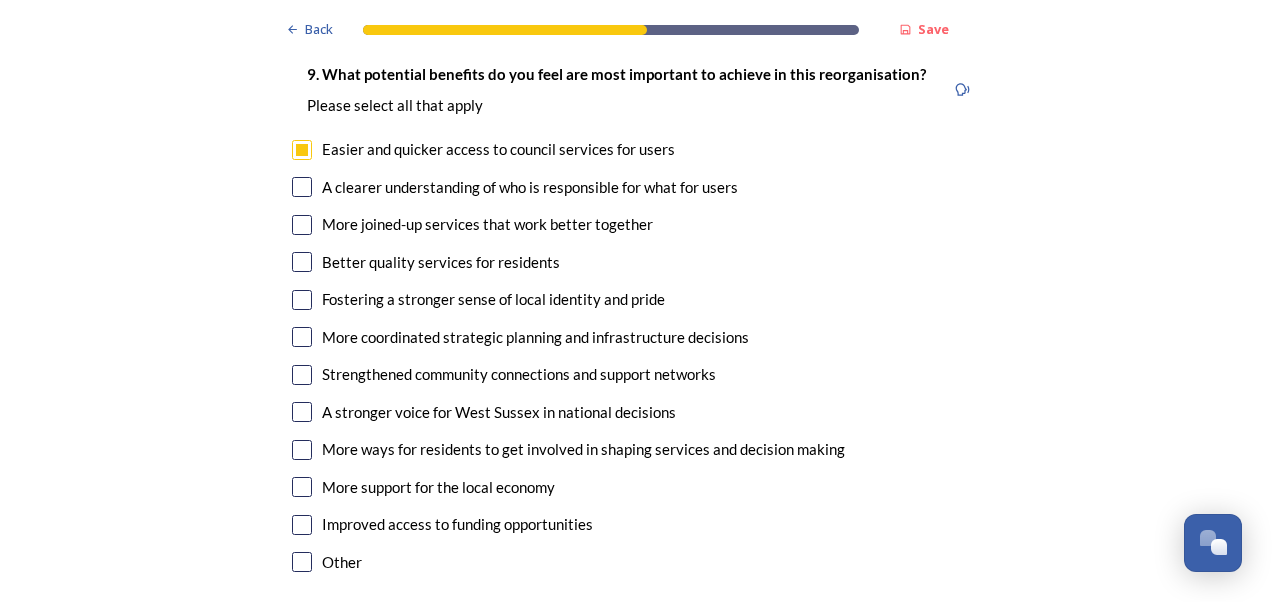 click at bounding box center [302, 187] 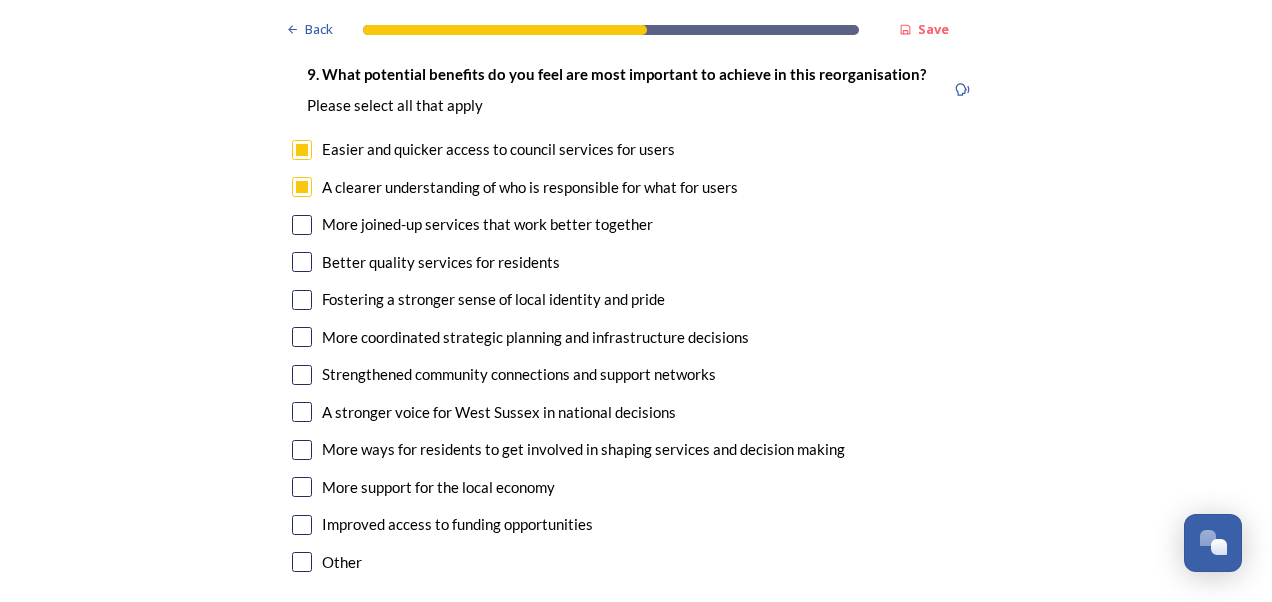 click at bounding box center [302, 225] 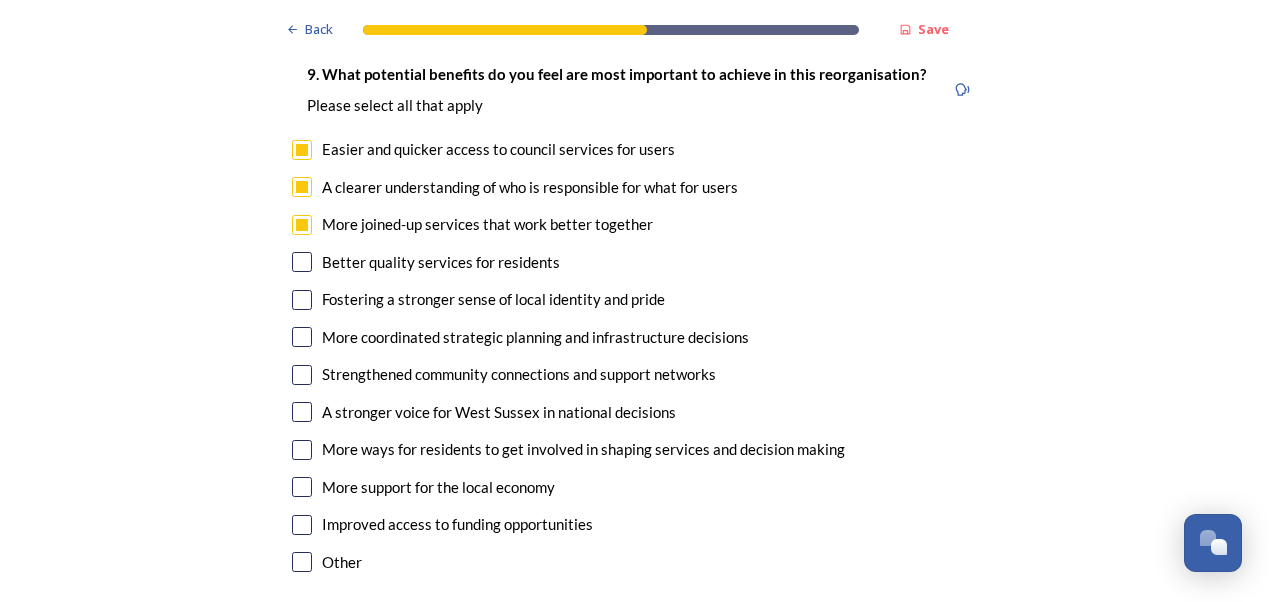 click at bounding box center [302, 262] 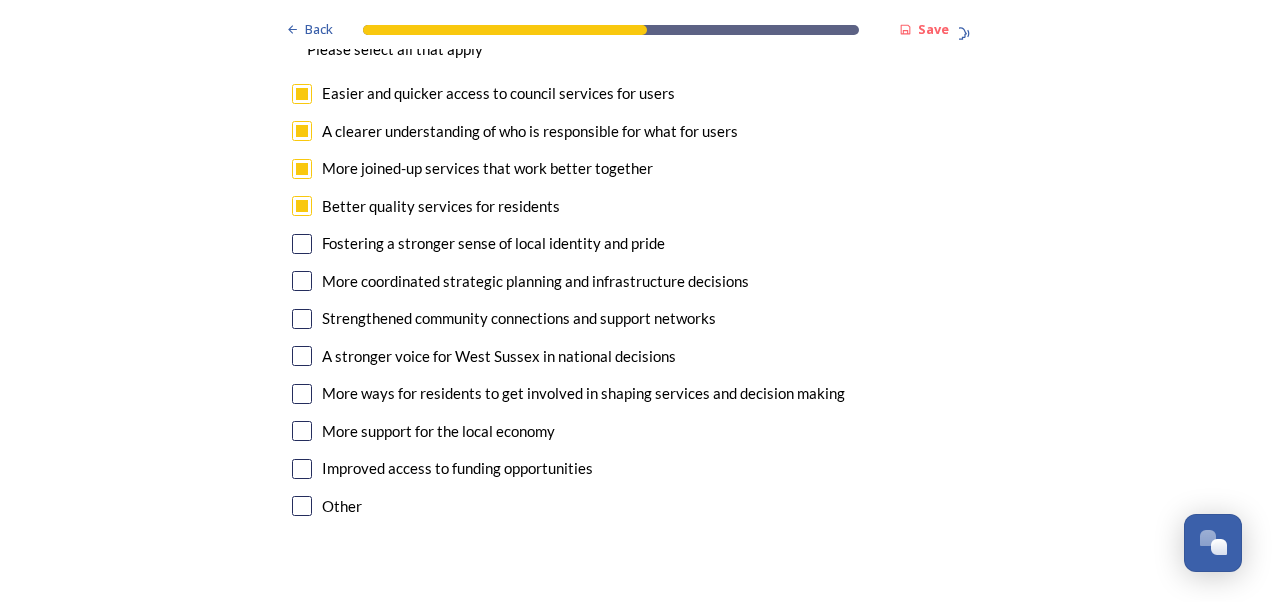 scroll, scrollTop: 4783, scrollLeft: 0, axis: vertical 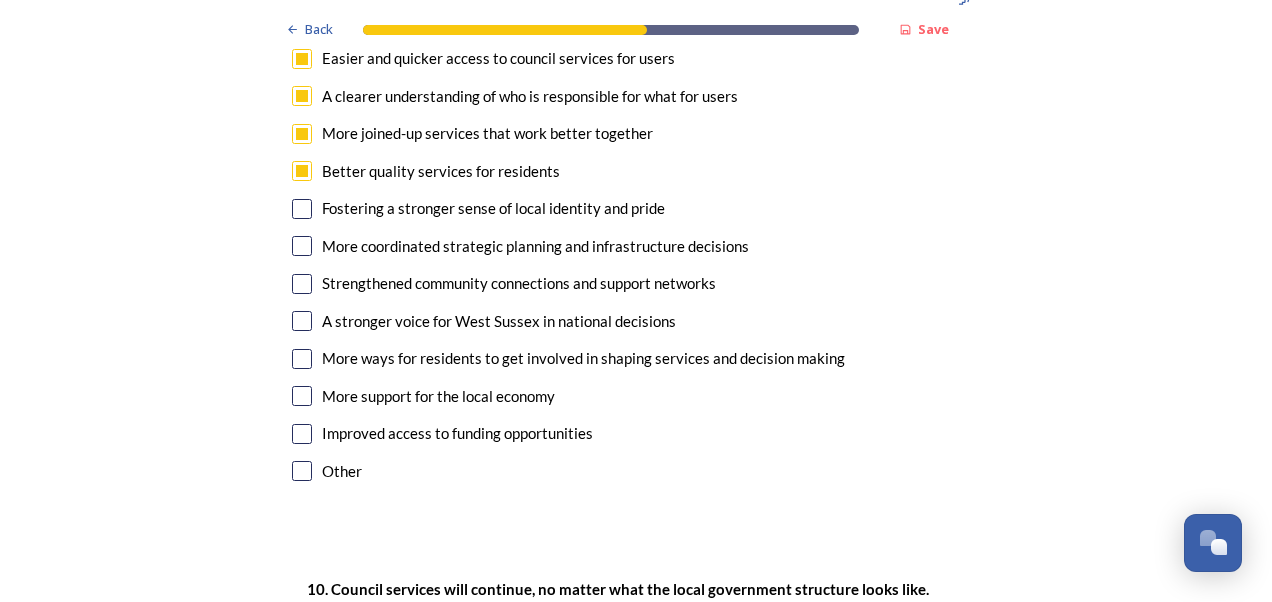 click on "More coordinated strategic planning and infrastructure decisions" at bounding box center (636, 246) 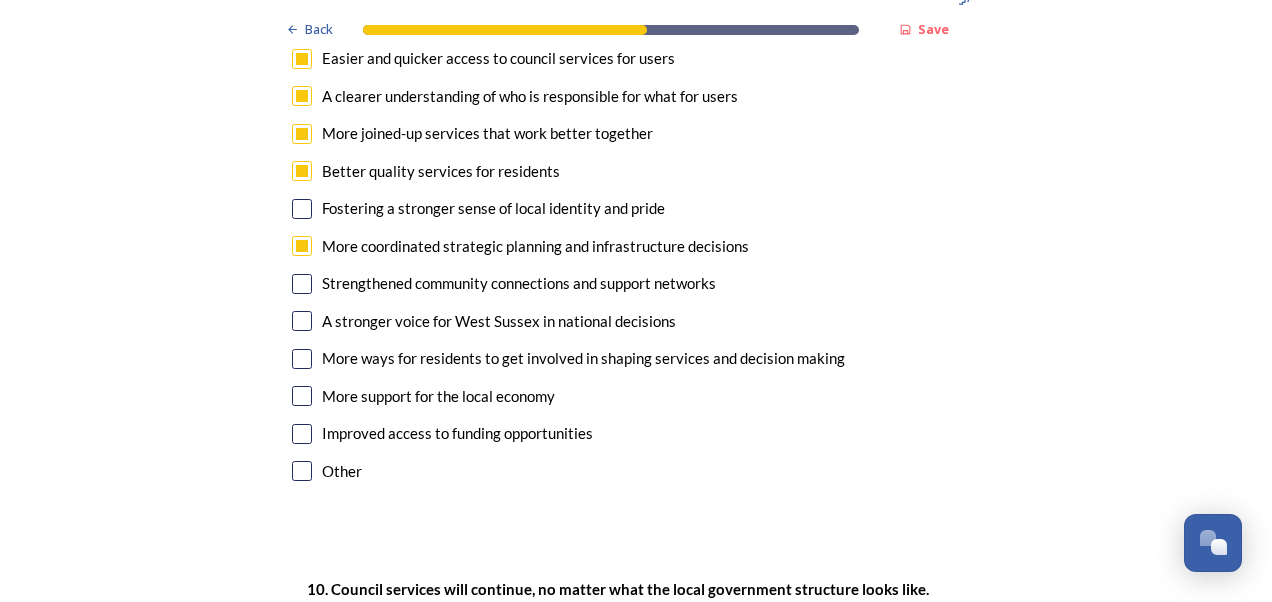checkbox on "true" 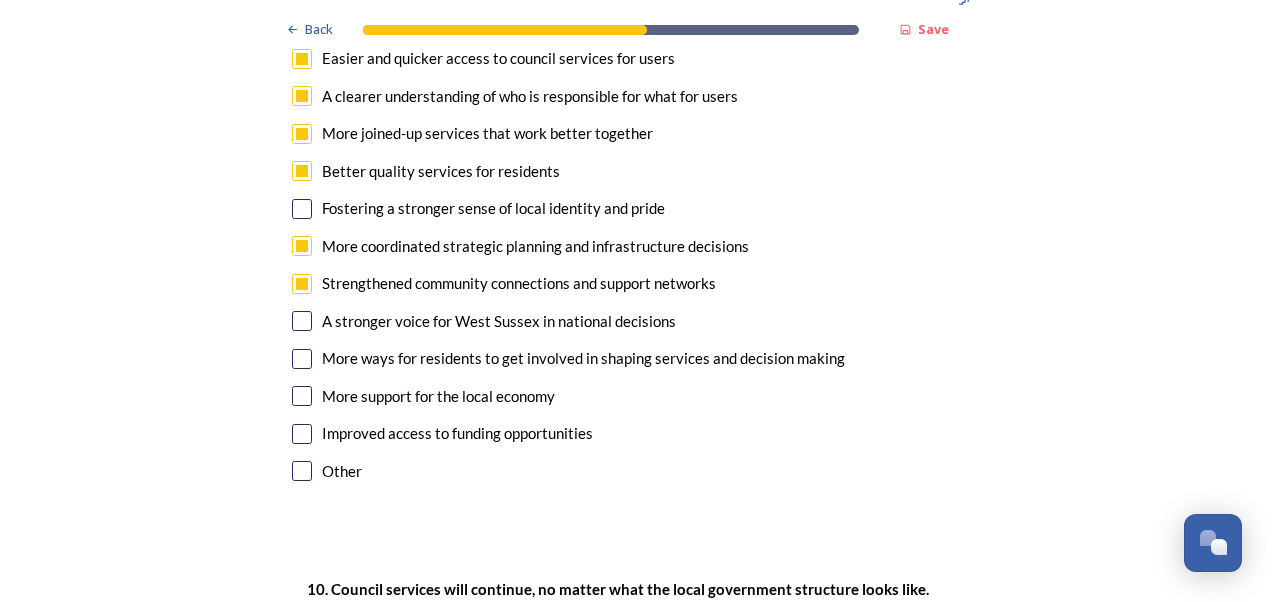 drag, startPoint x: 290, startPoint y: 321, endPoint x: 651, endPoint y: 261, distance: 365.95218 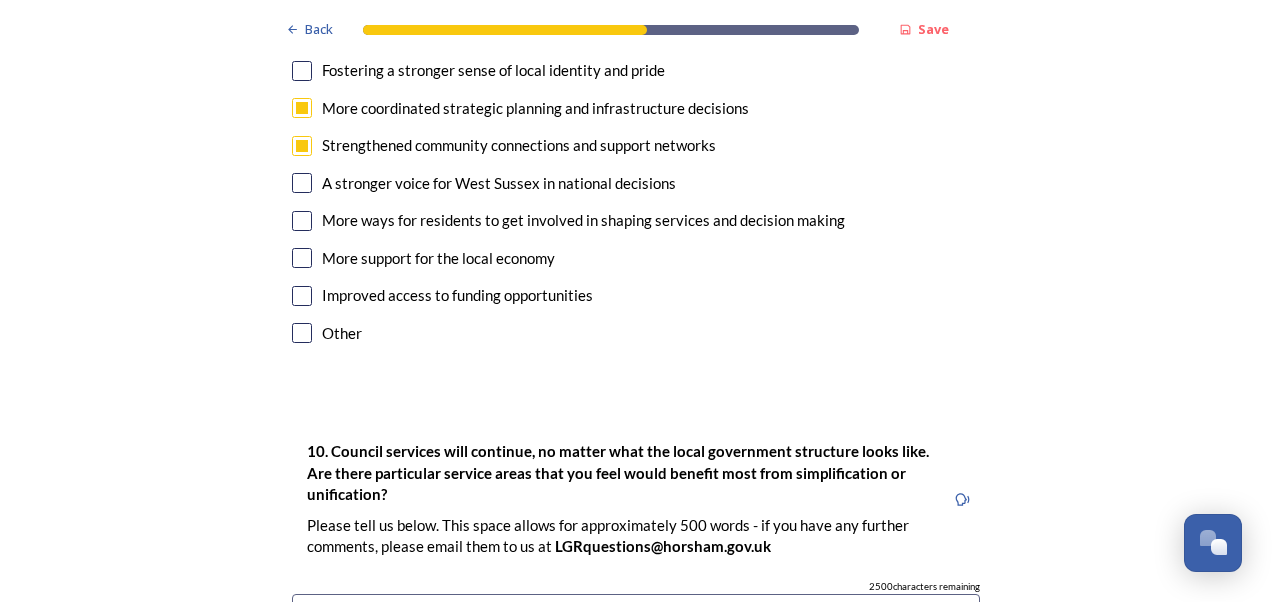 scroll, scrollTop: 4939, scrollLeft: 0, axis: vertical 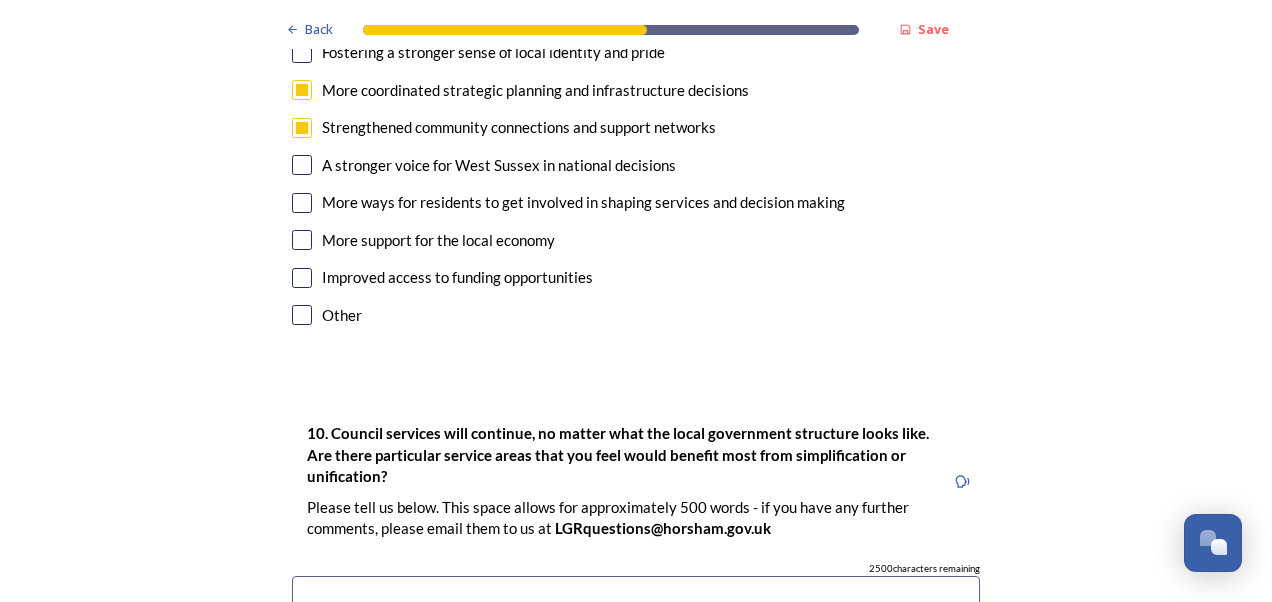 click at bounding box center [302, 240] 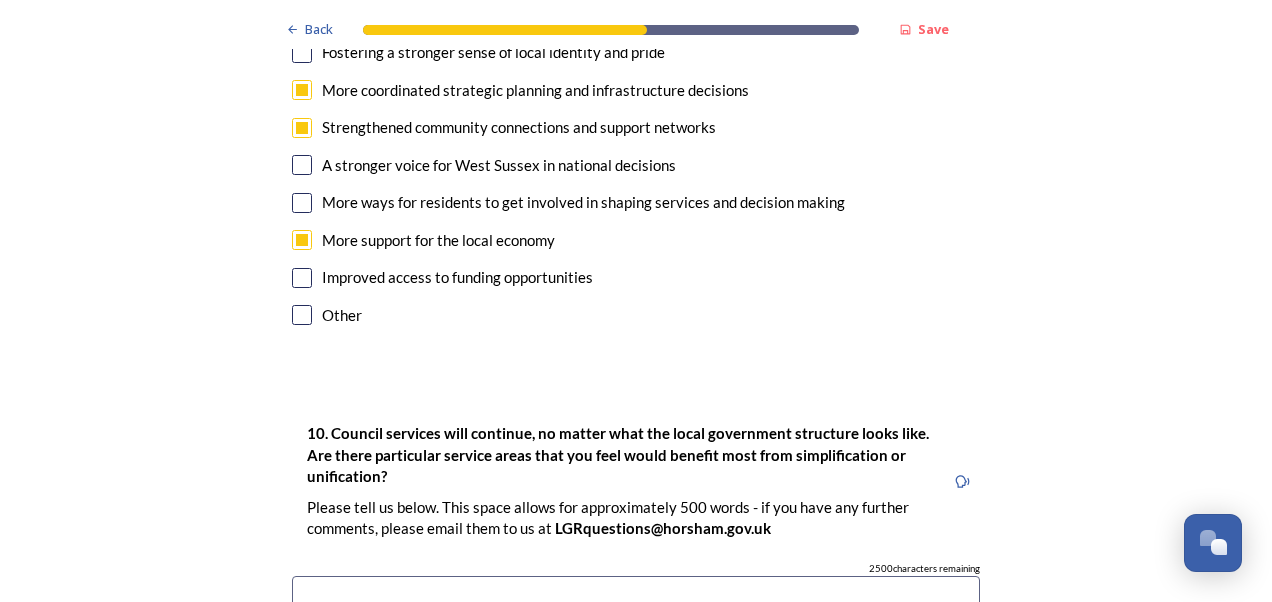 click at bounding box center (302, 278) 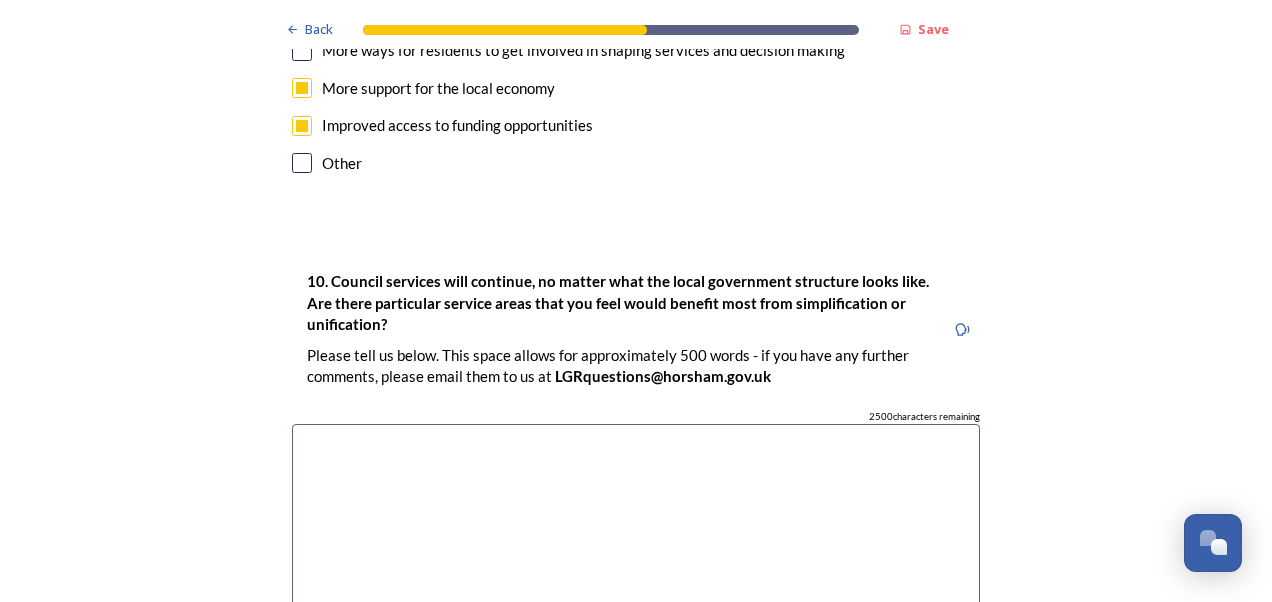 scroll, scrollTop: 5092, scrollLeft: 0, axis: vertical 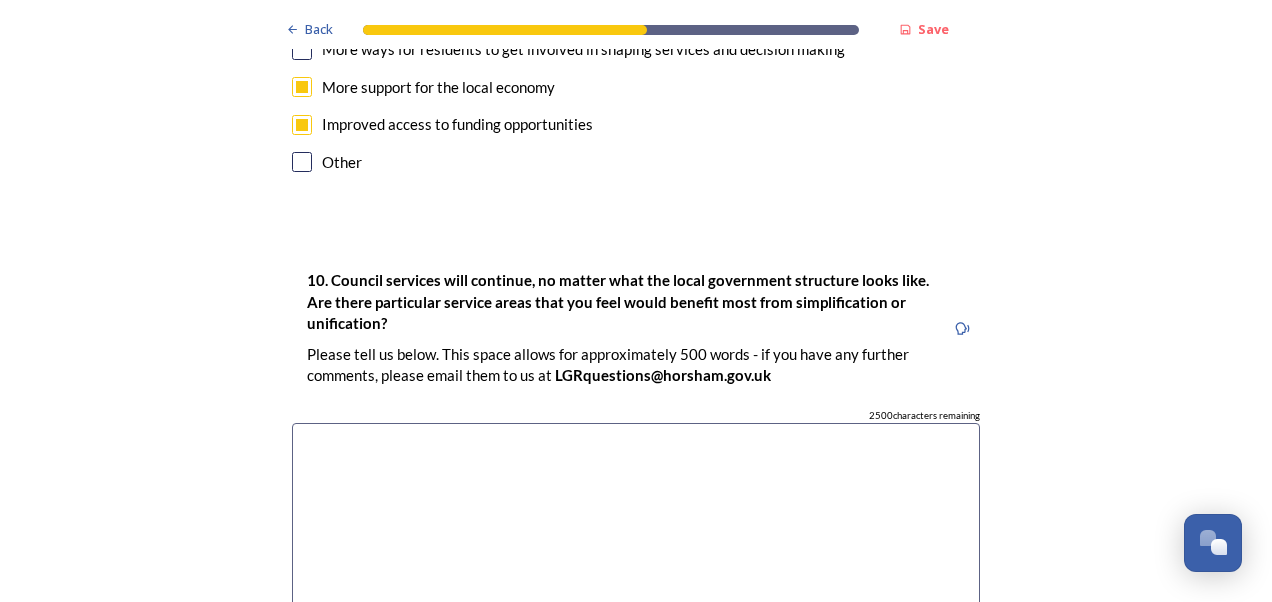 click at bounding box center [636, 535] 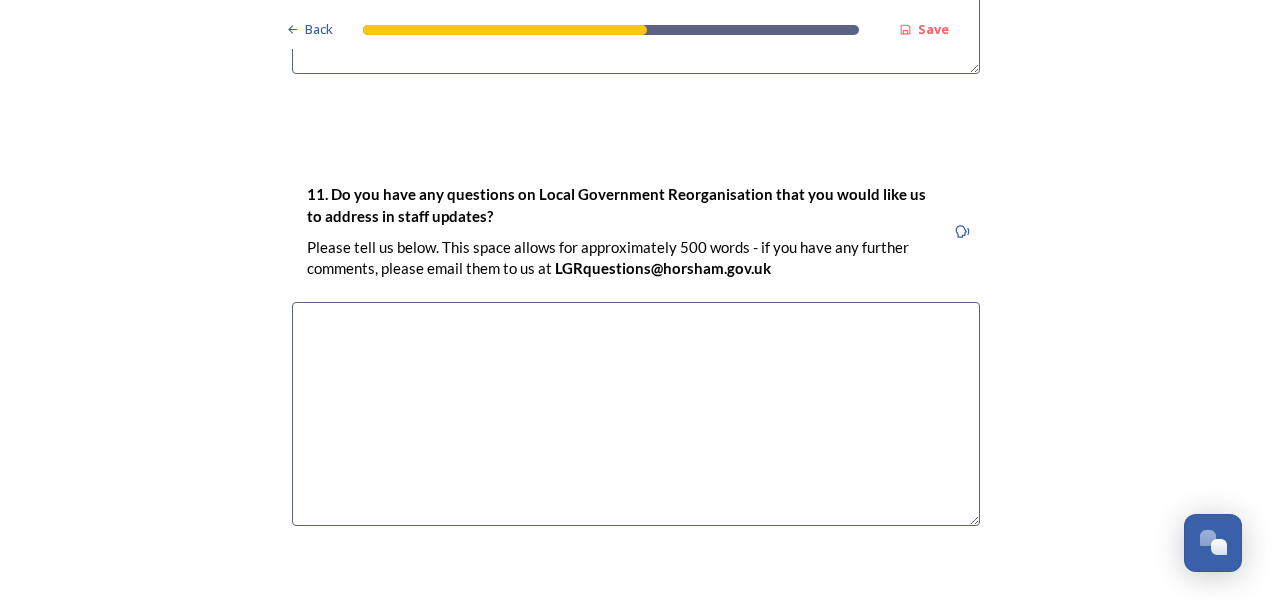 scroll, scrollTop: 5842, scrollLeft: 0, axis: vertical 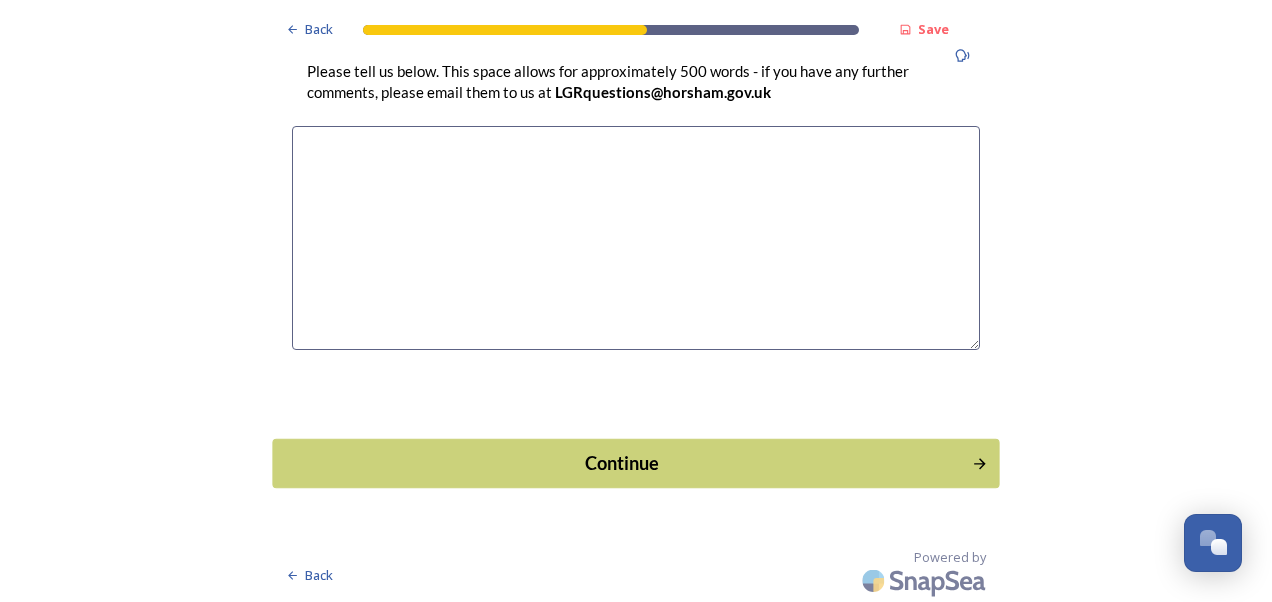 type on "Income Management - residents currently have to pay their council tax to their district but their social care contributions to the county." 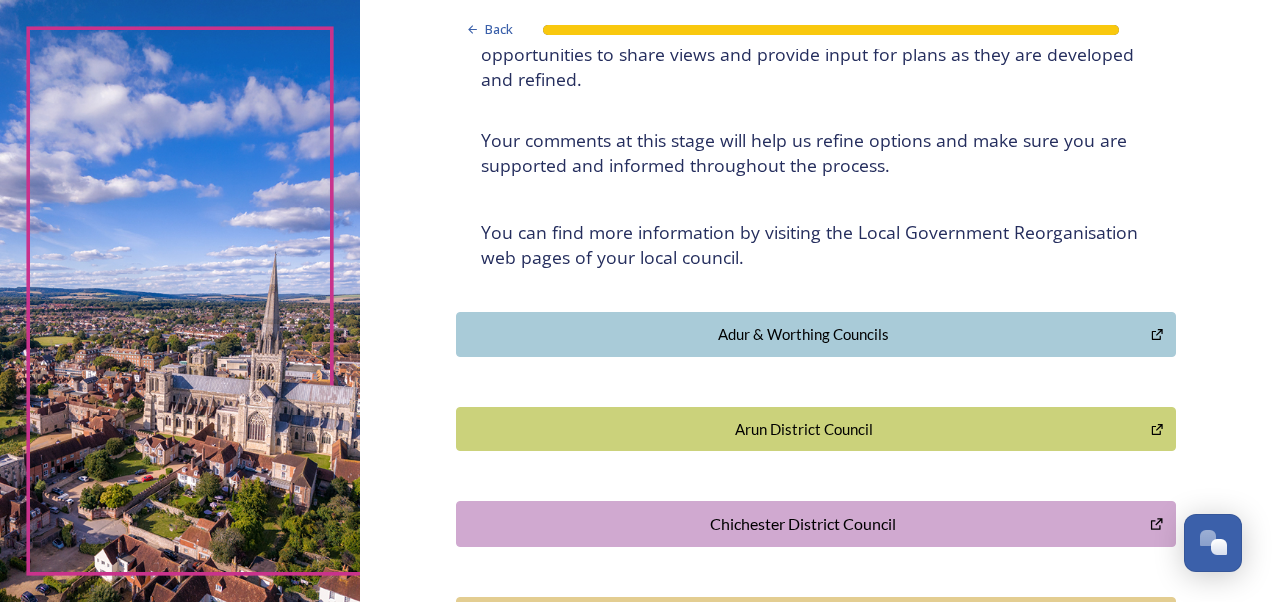 scroll, scrollTop: 242, scrollLeft: 0, axis: vertical 